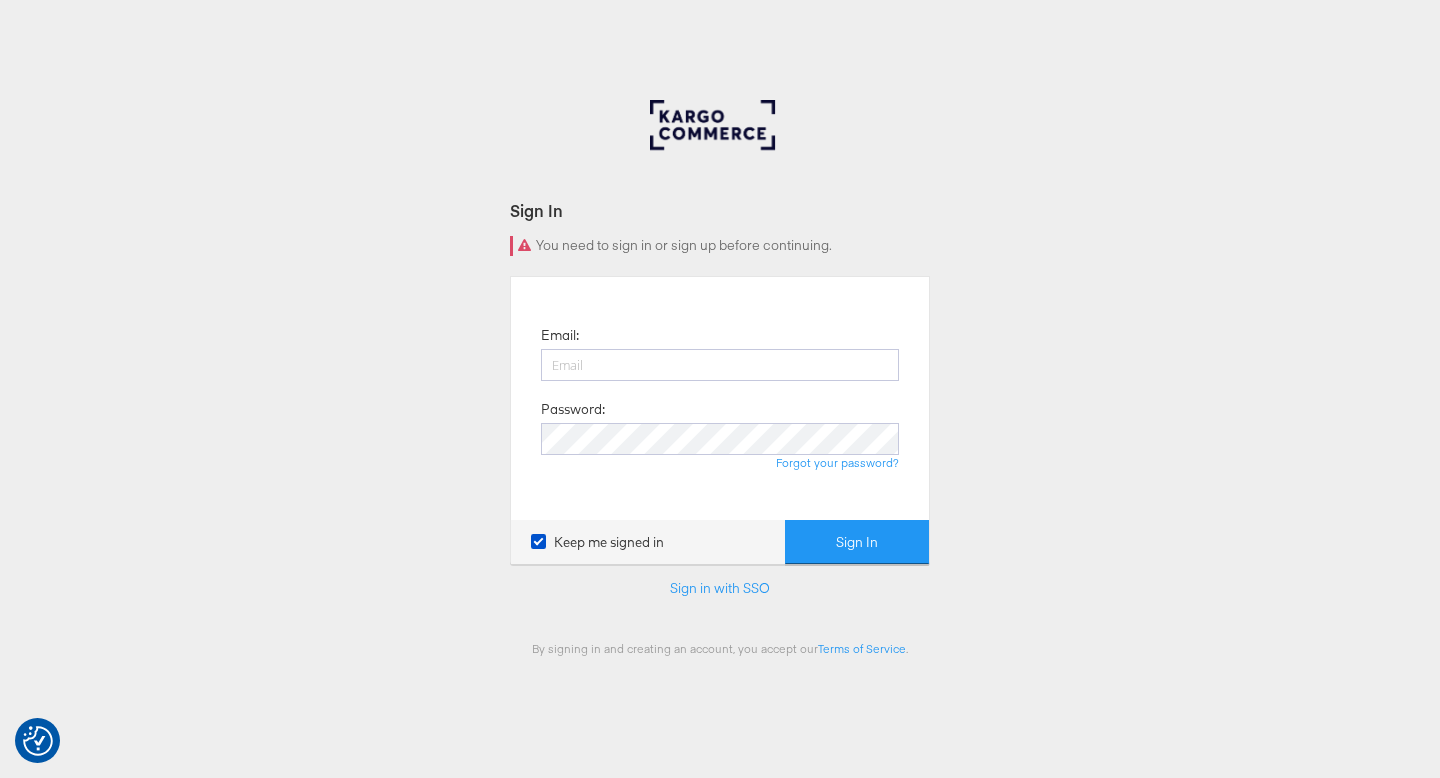 scroll, scrollTop: 0, scrollLeft: 0, axis: both 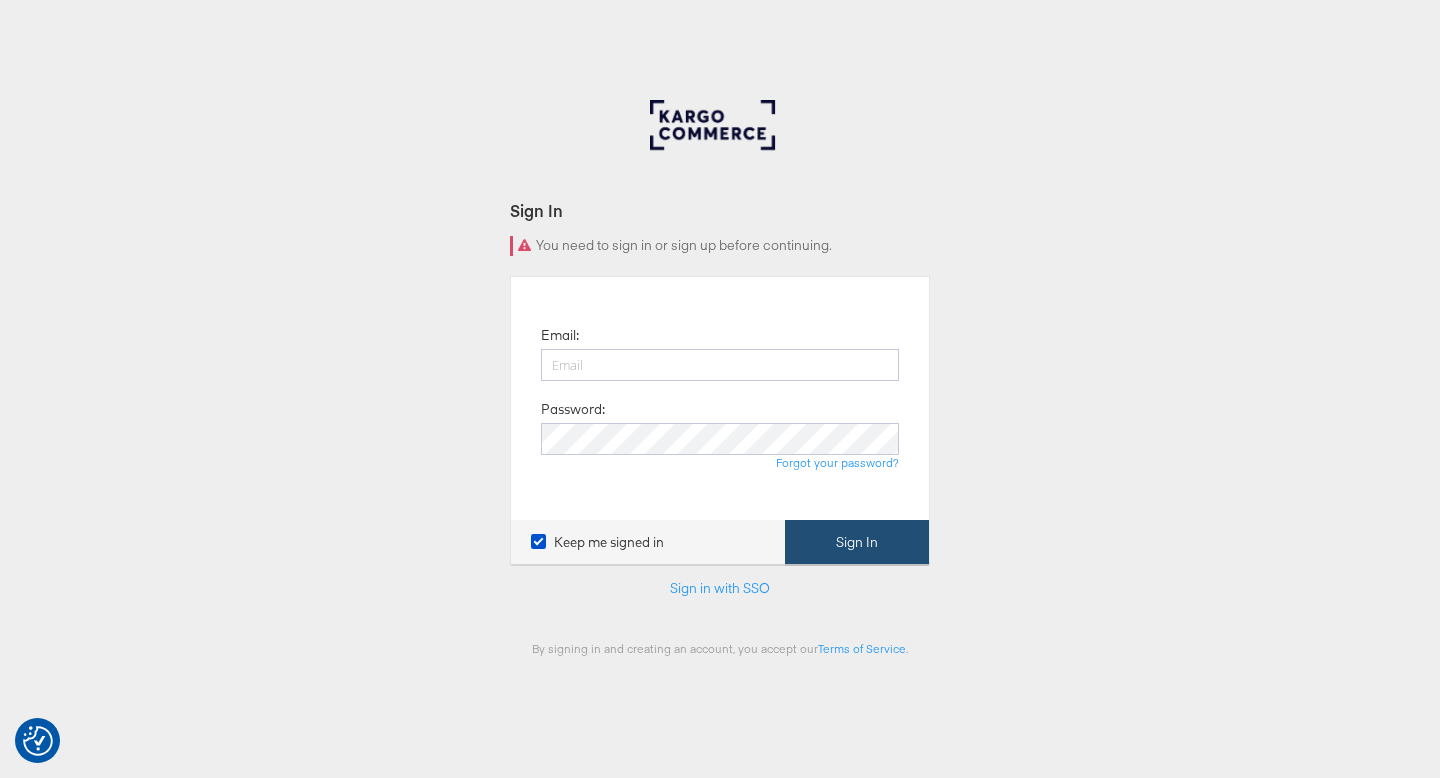 type on "ruben.ruiz@kargo.com" 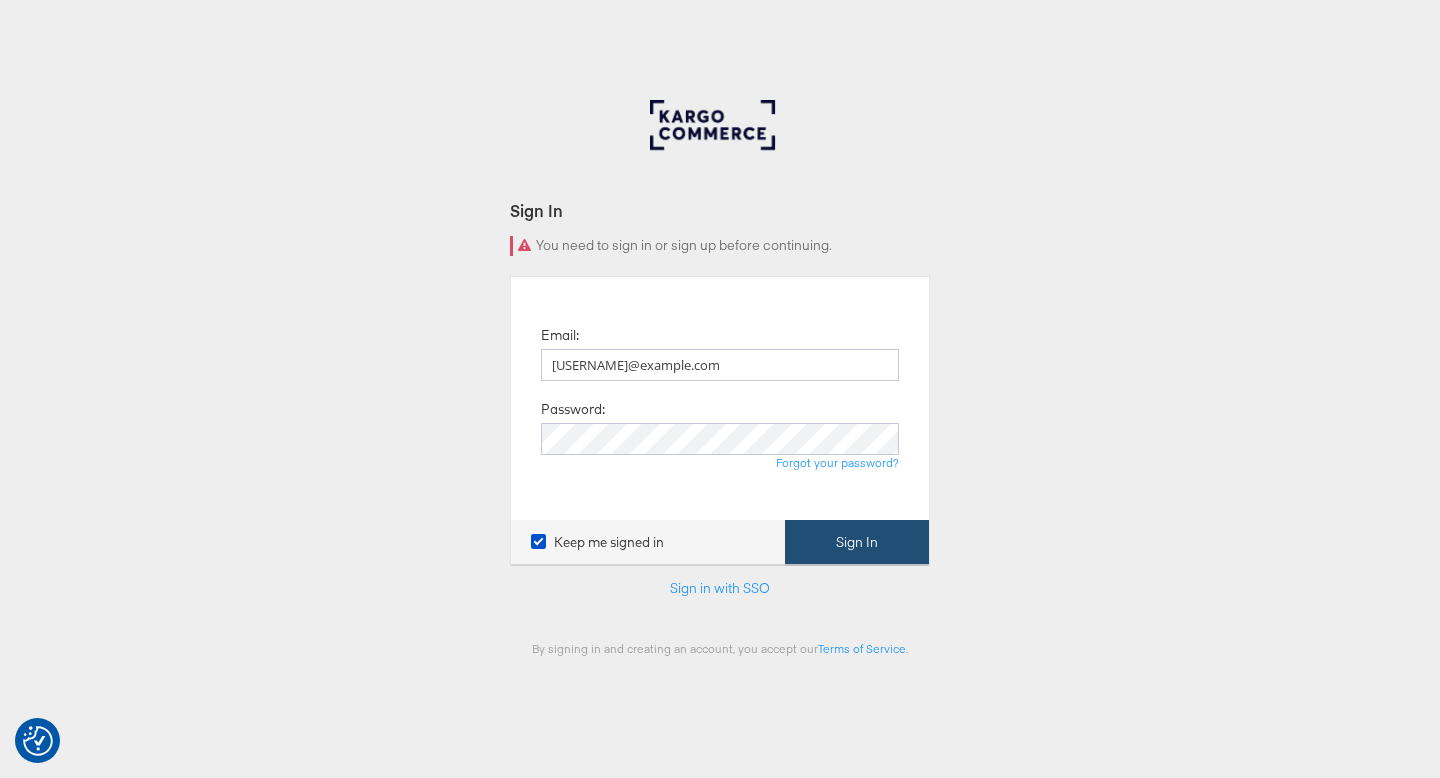 click on "Sign In" at bounding box center [857, 542] 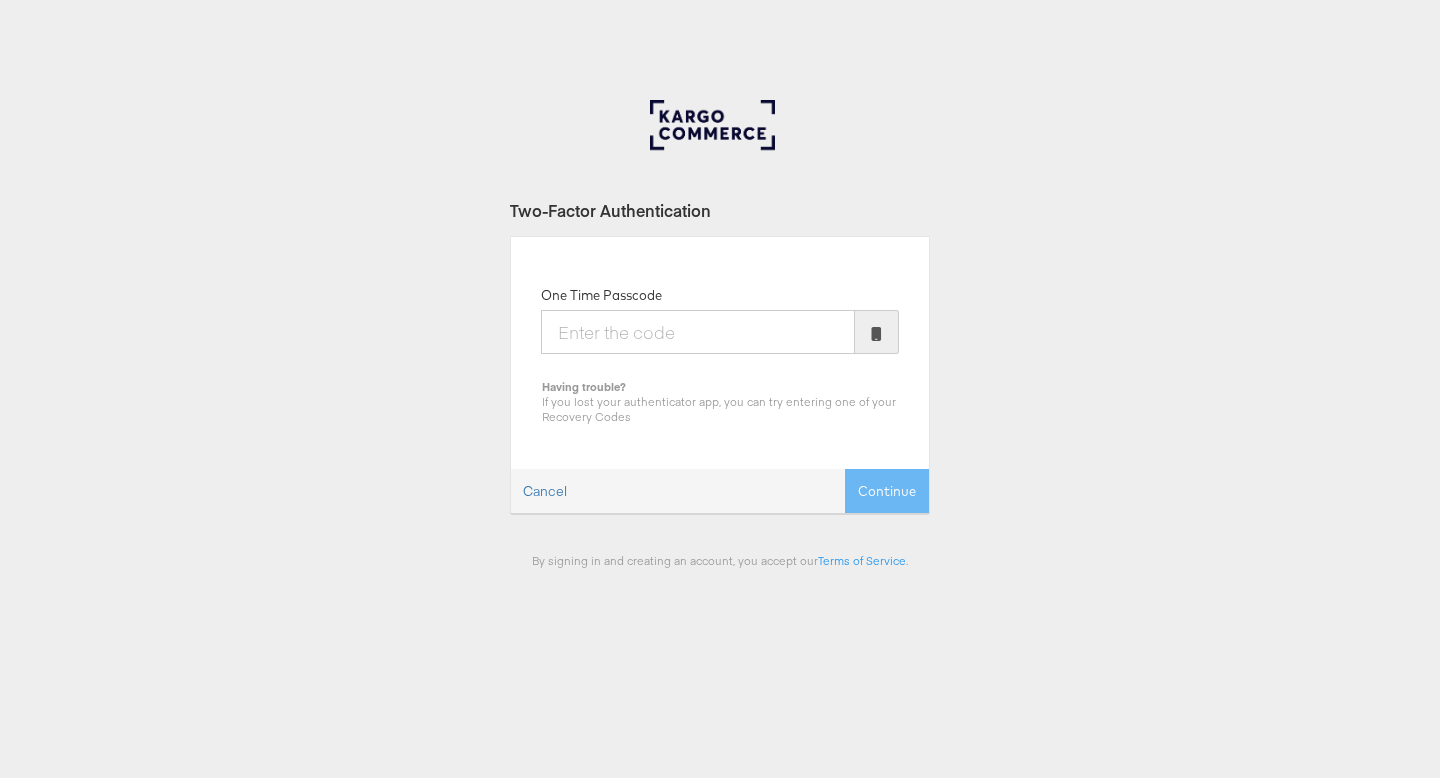 scroll, scrollTop: 0, scrollLeft: 0, axis: both 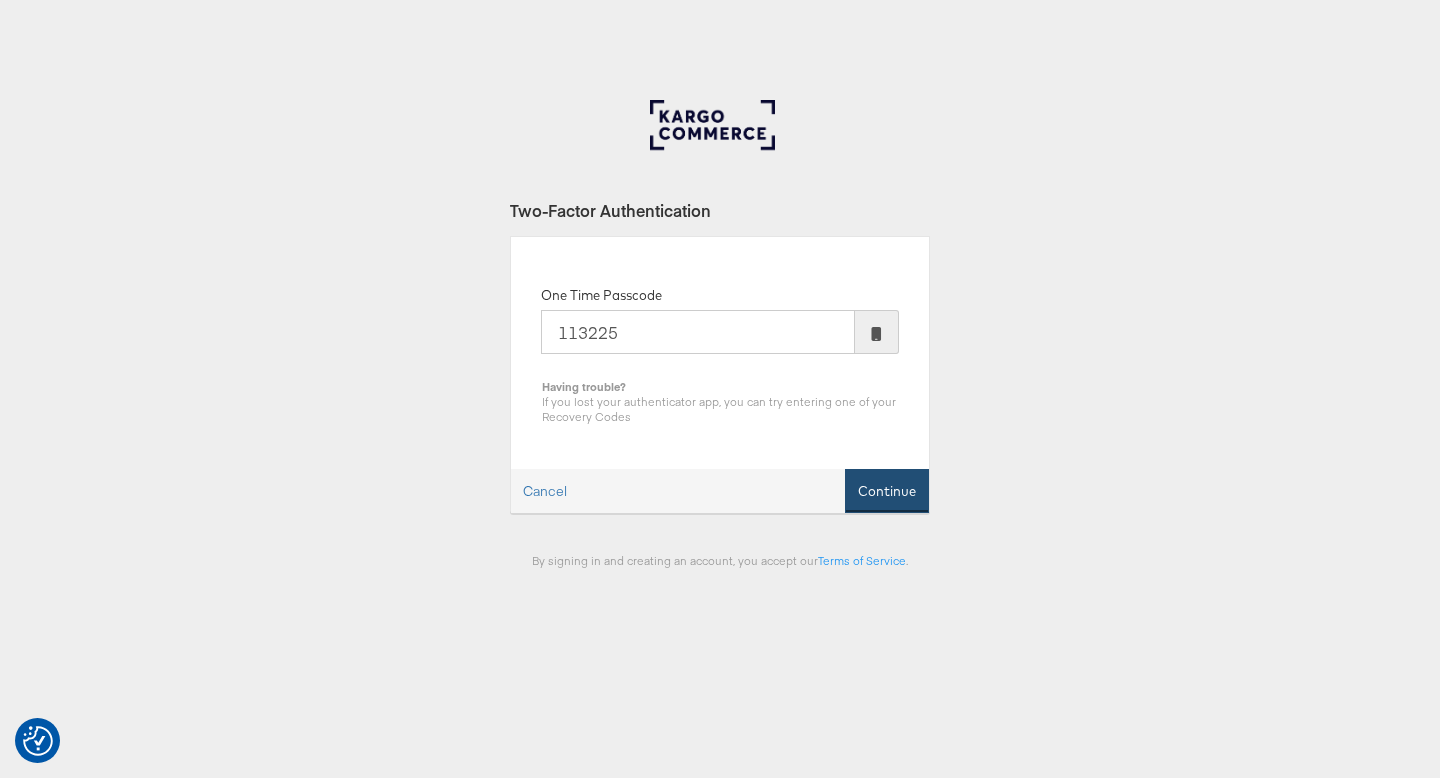 type on "113225" 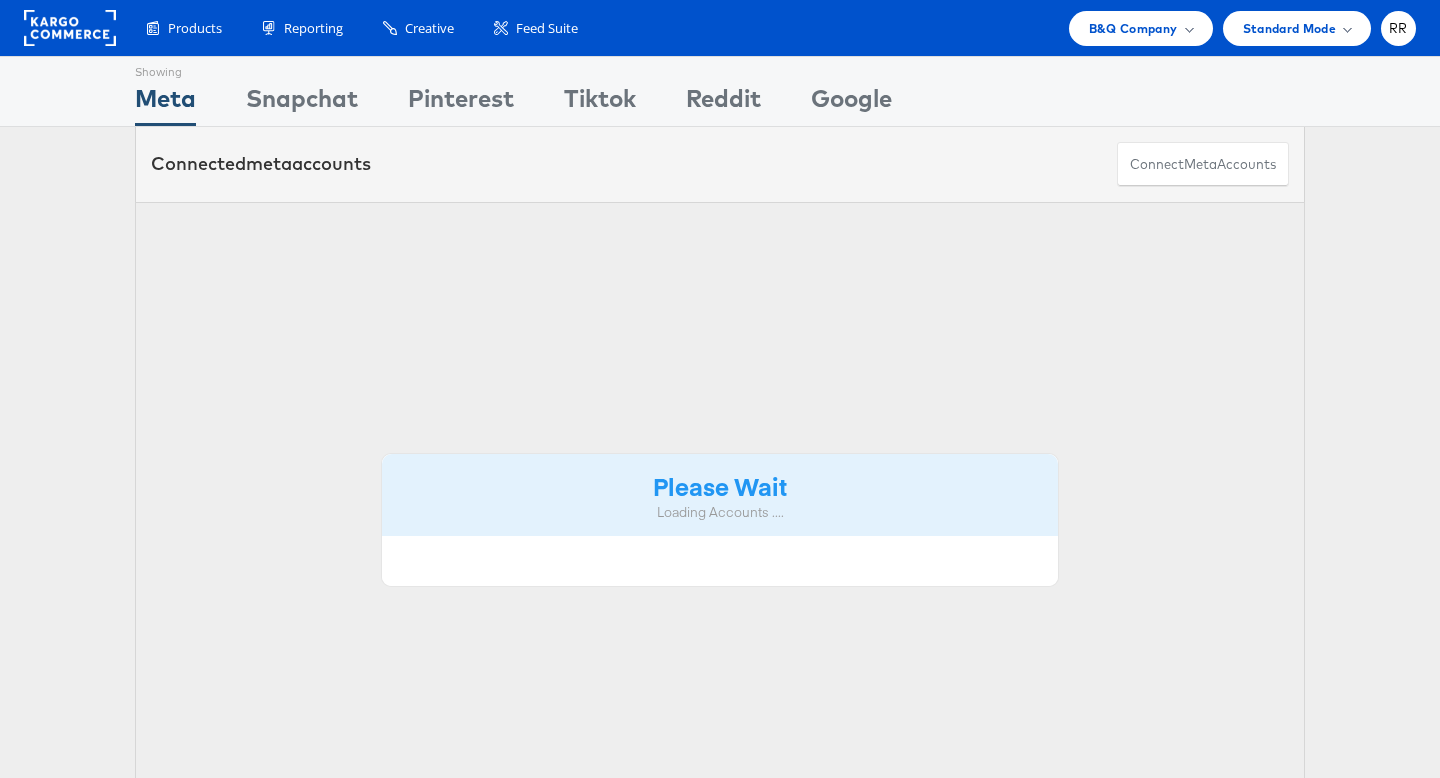 scroll, scrollTop: 0, scrollLeft: 0, axis: both 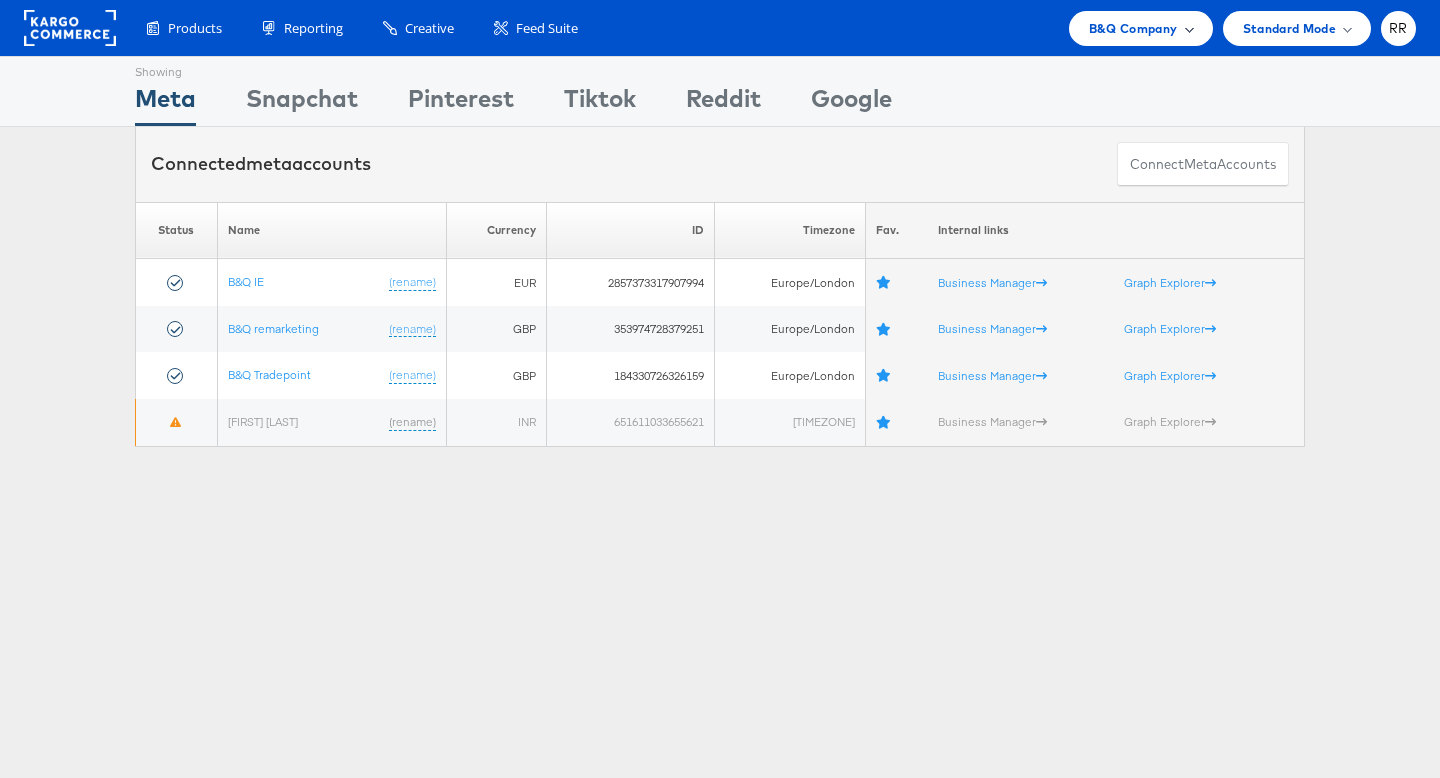 click on "B&Q  Company" at bounding box center [1141, 28] 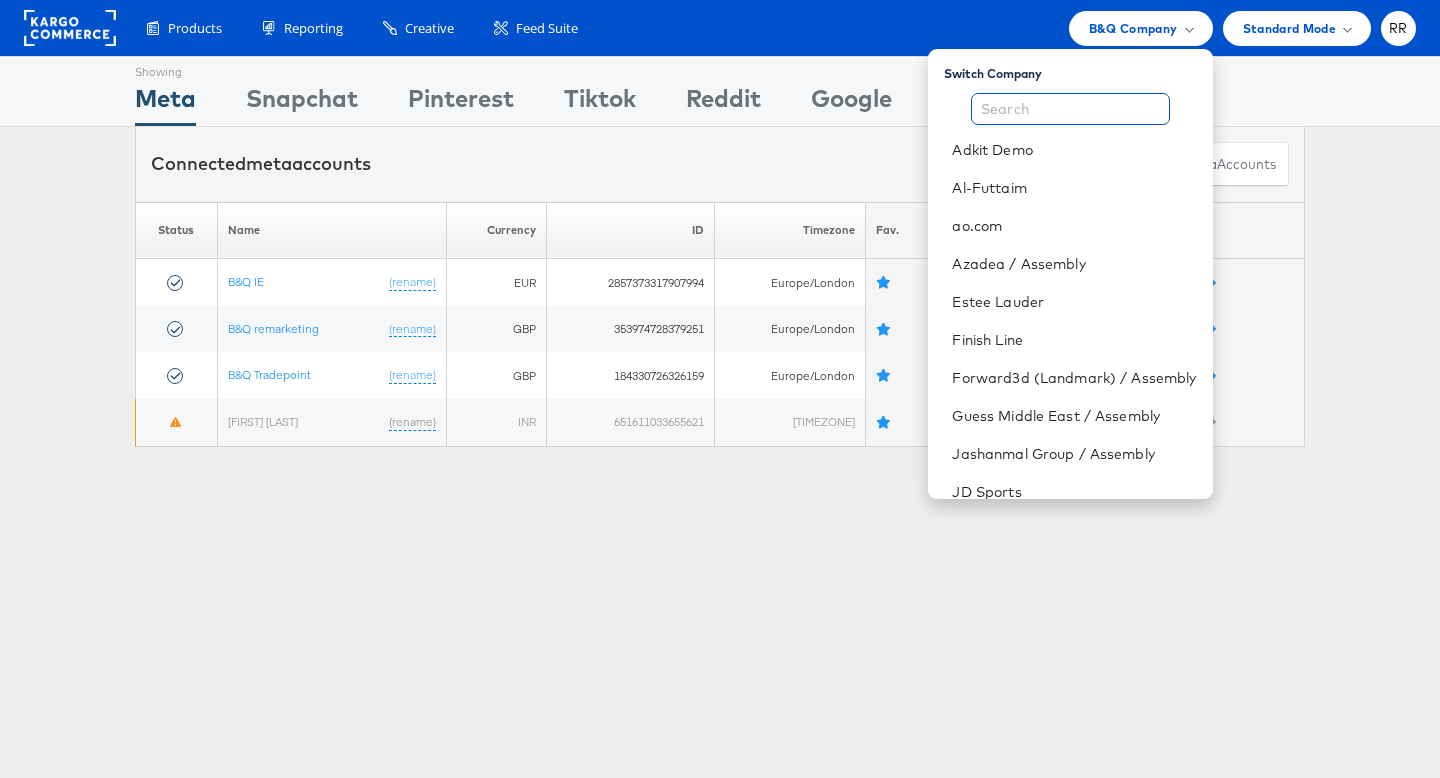 click at bounding box center [1070, 109] 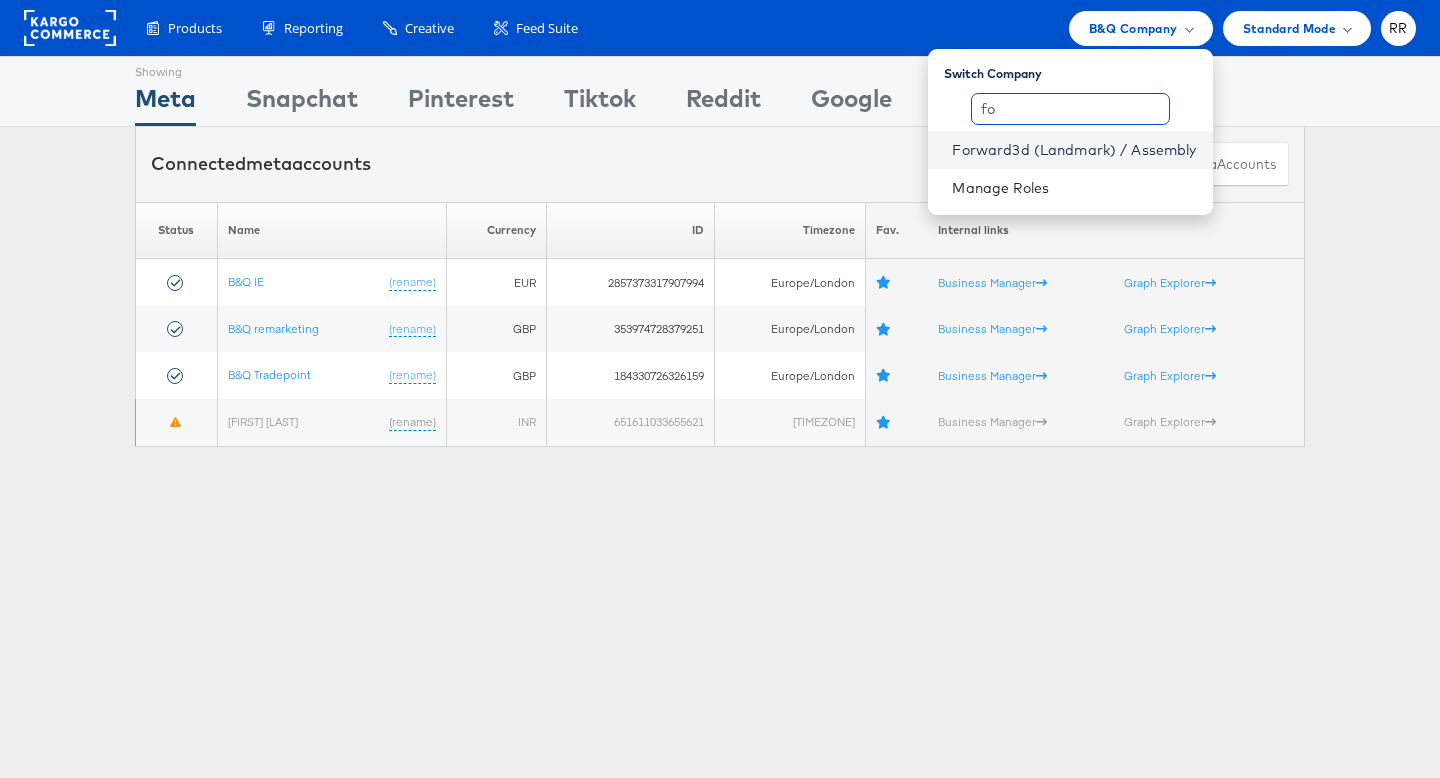 type on "fo" 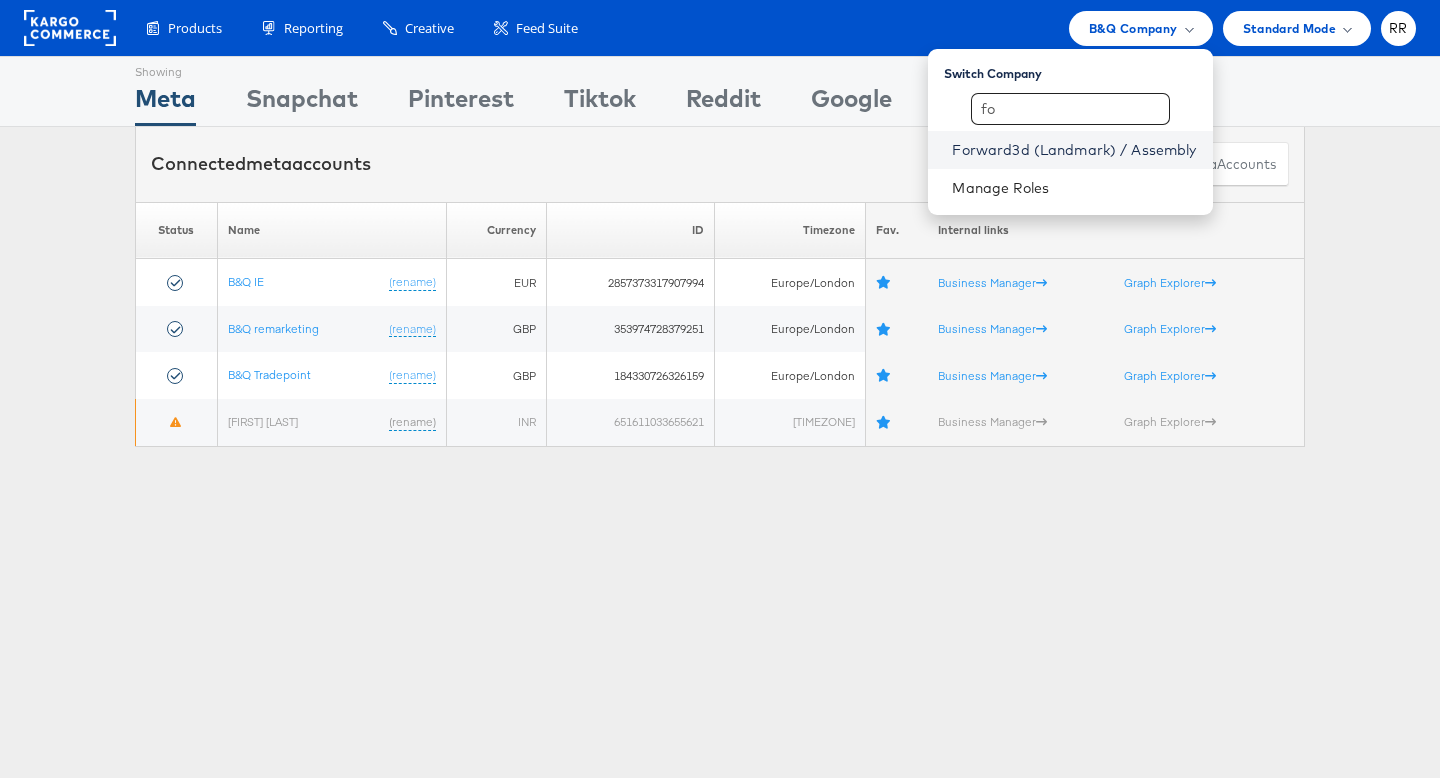 click on "Forward3d (Landmark) / Assembly" at bounding box center [1074, 150] 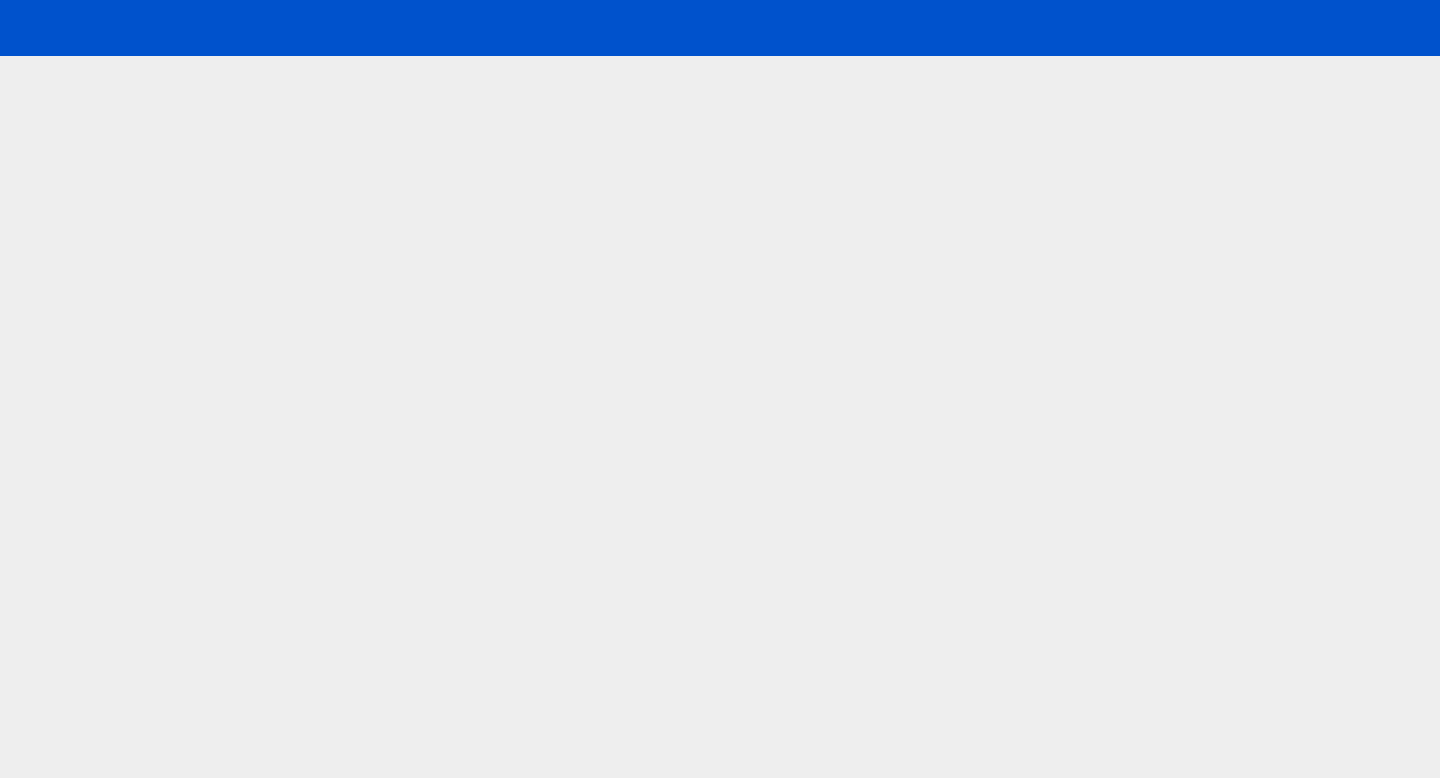 scroll, scrollTop: 0, scrollLeft: 0, axis: both 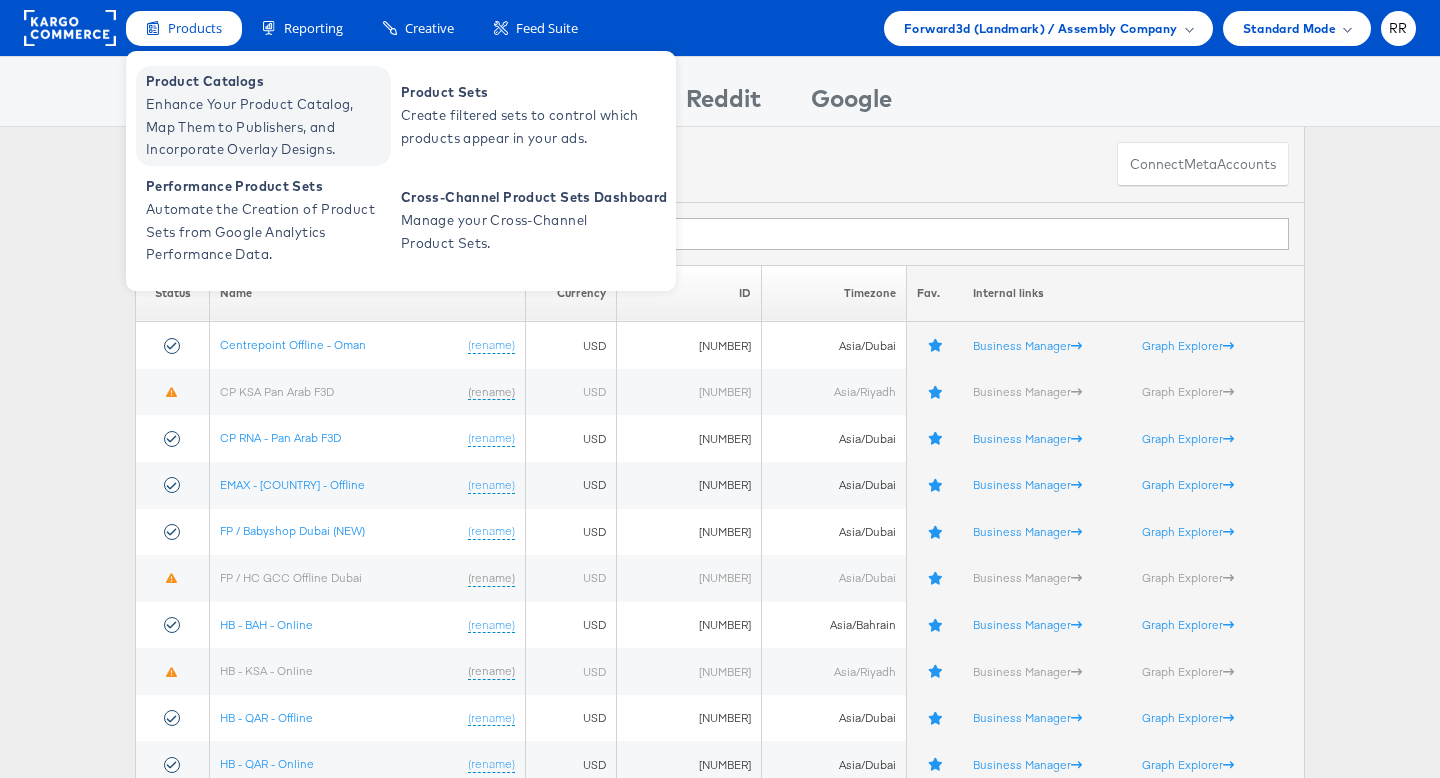 click on "Product Catalogs" at bounding box center (266, 81) 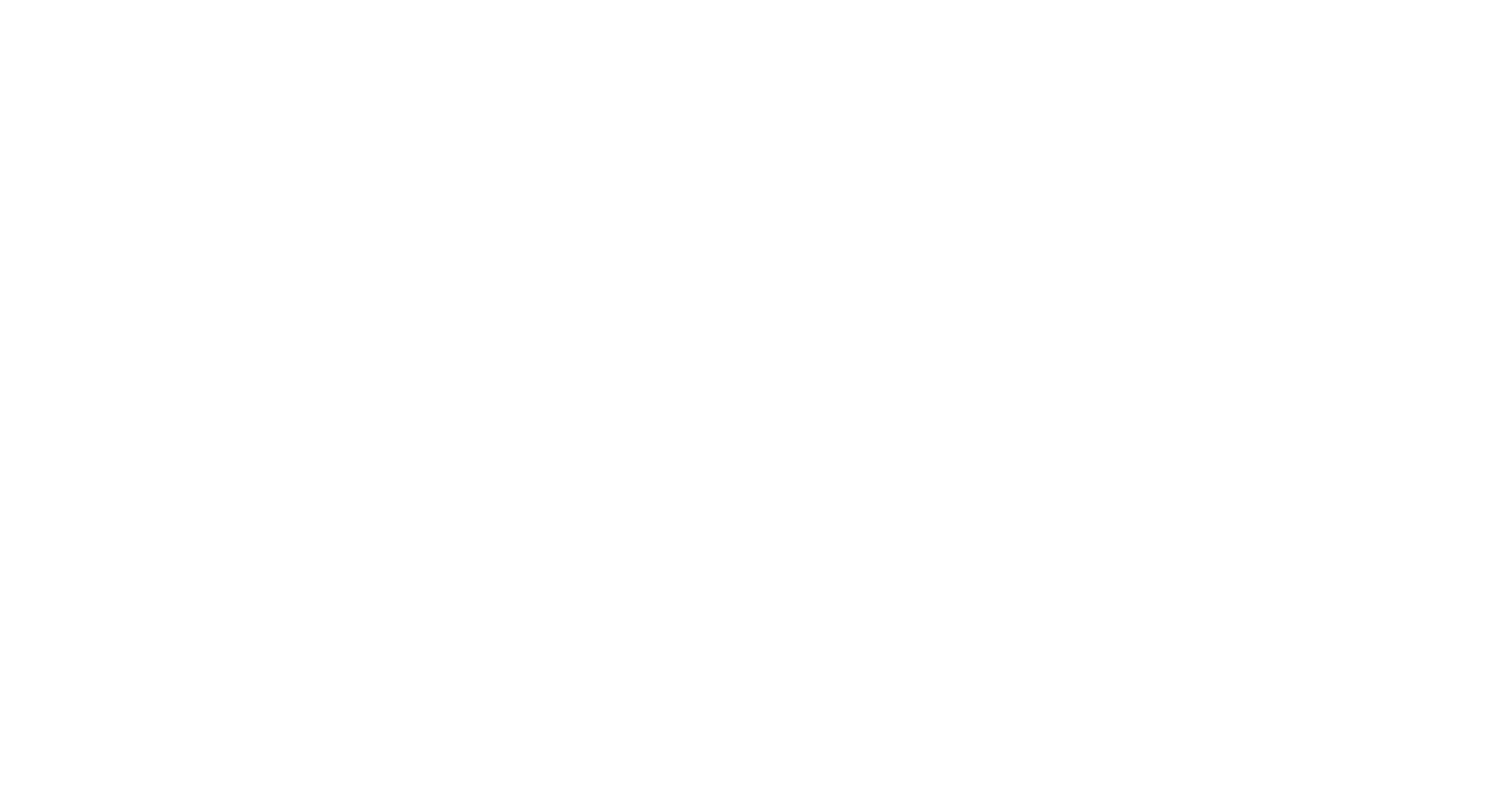scroll, scrollTop: 0, scrollLeft: 0, axis: both 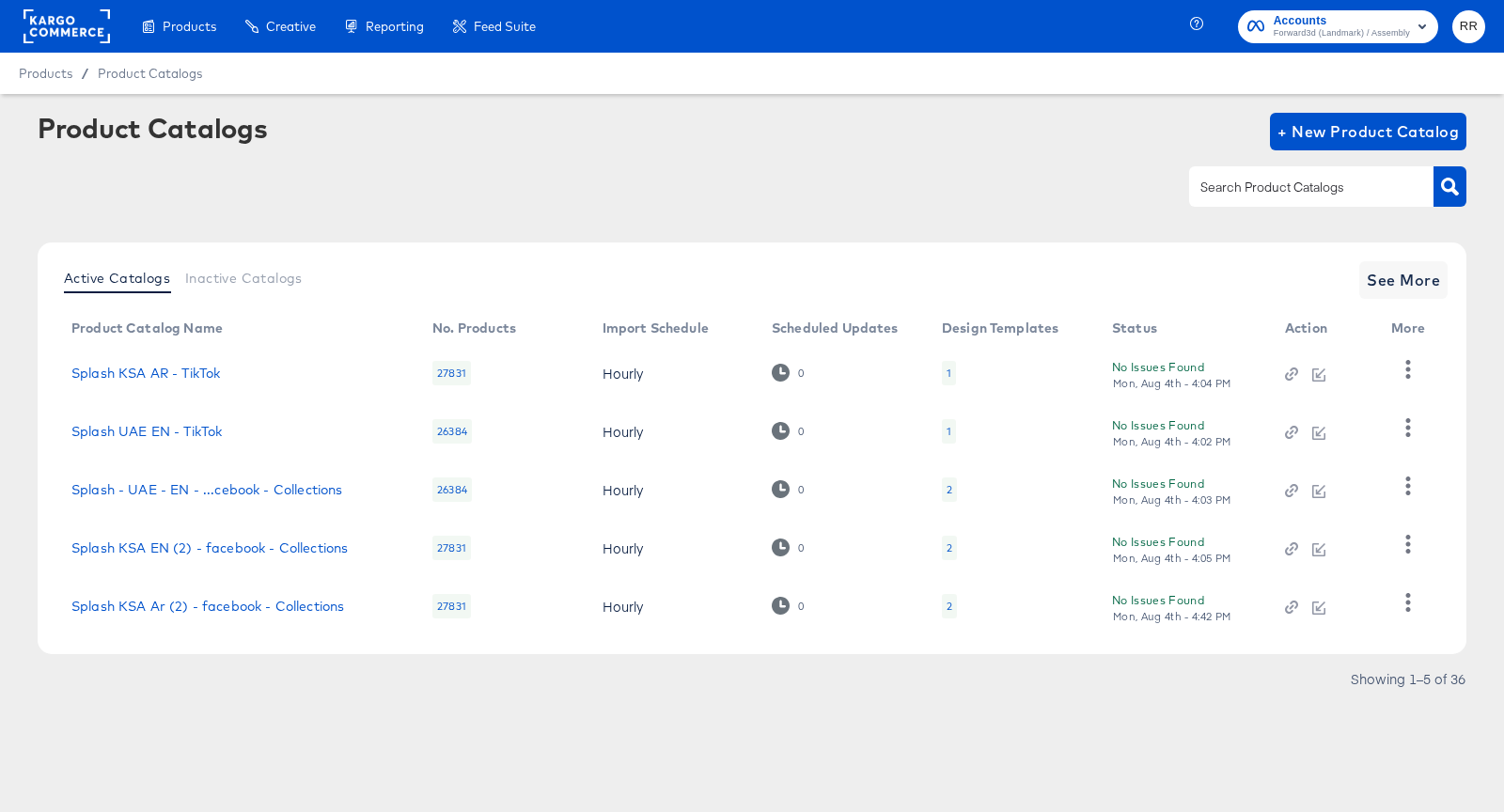 click at bounding box center (1296, 187) 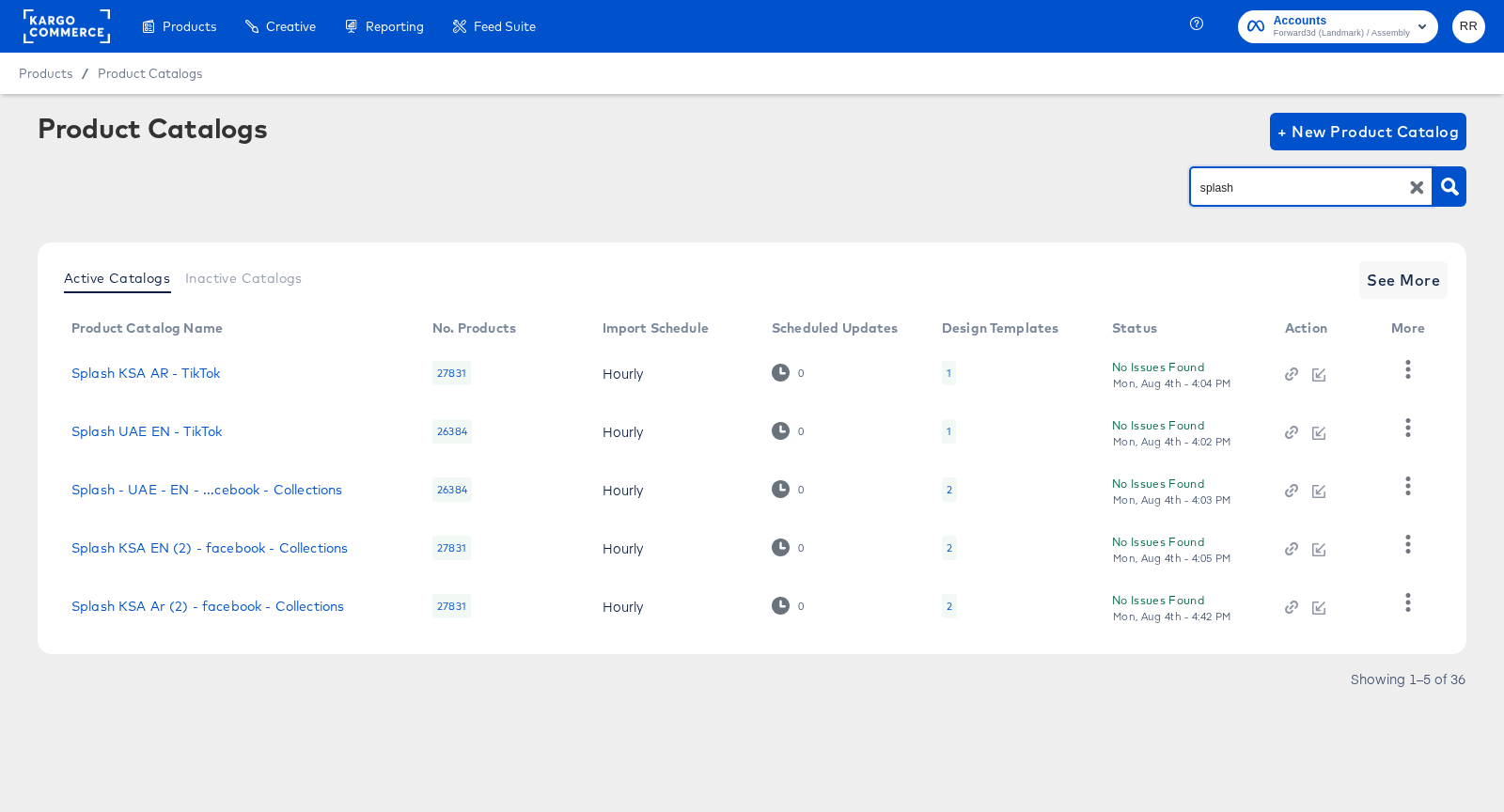 type on "splash" 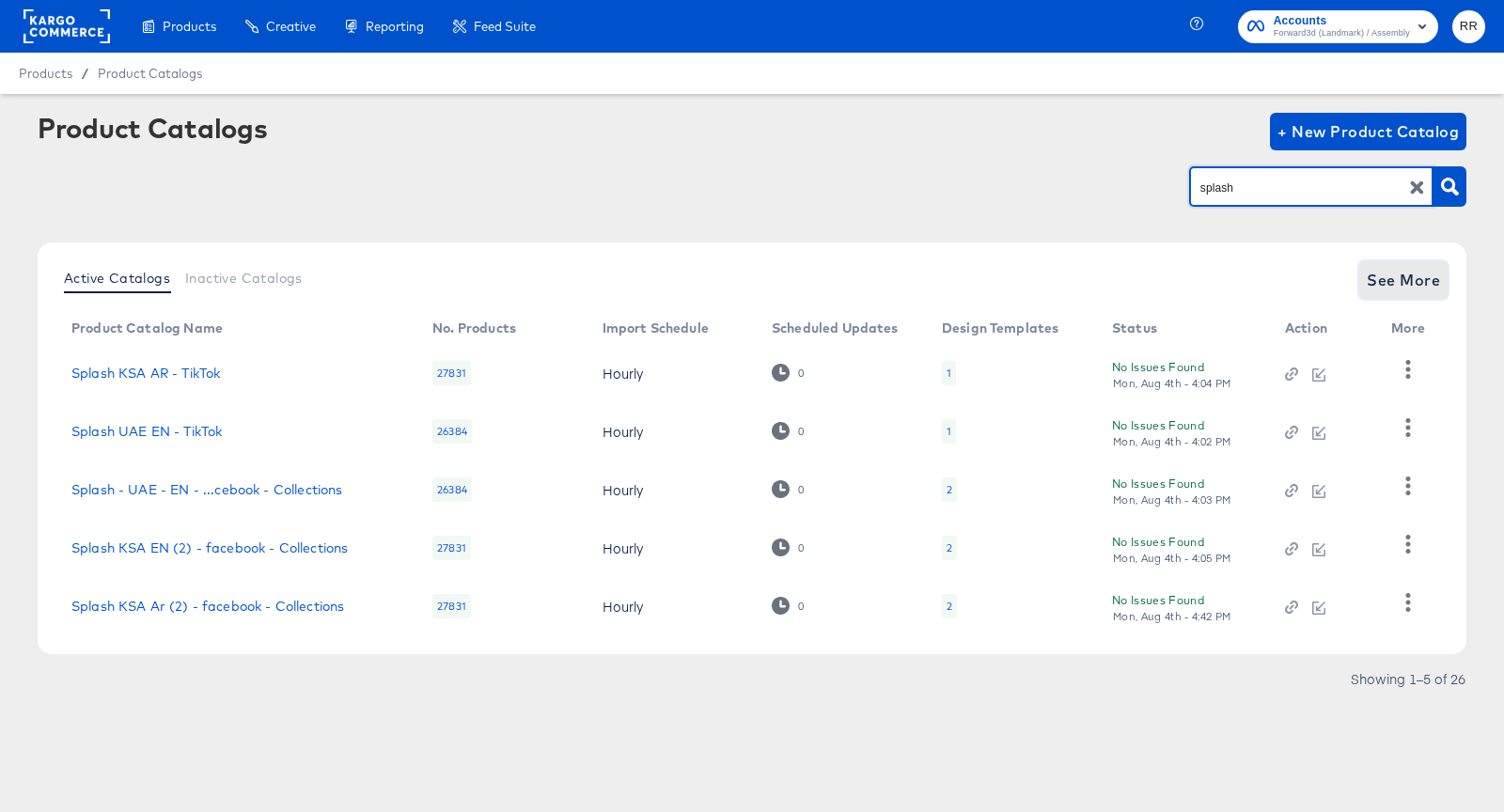 click on "See More" at bounding box center (1403, 280) 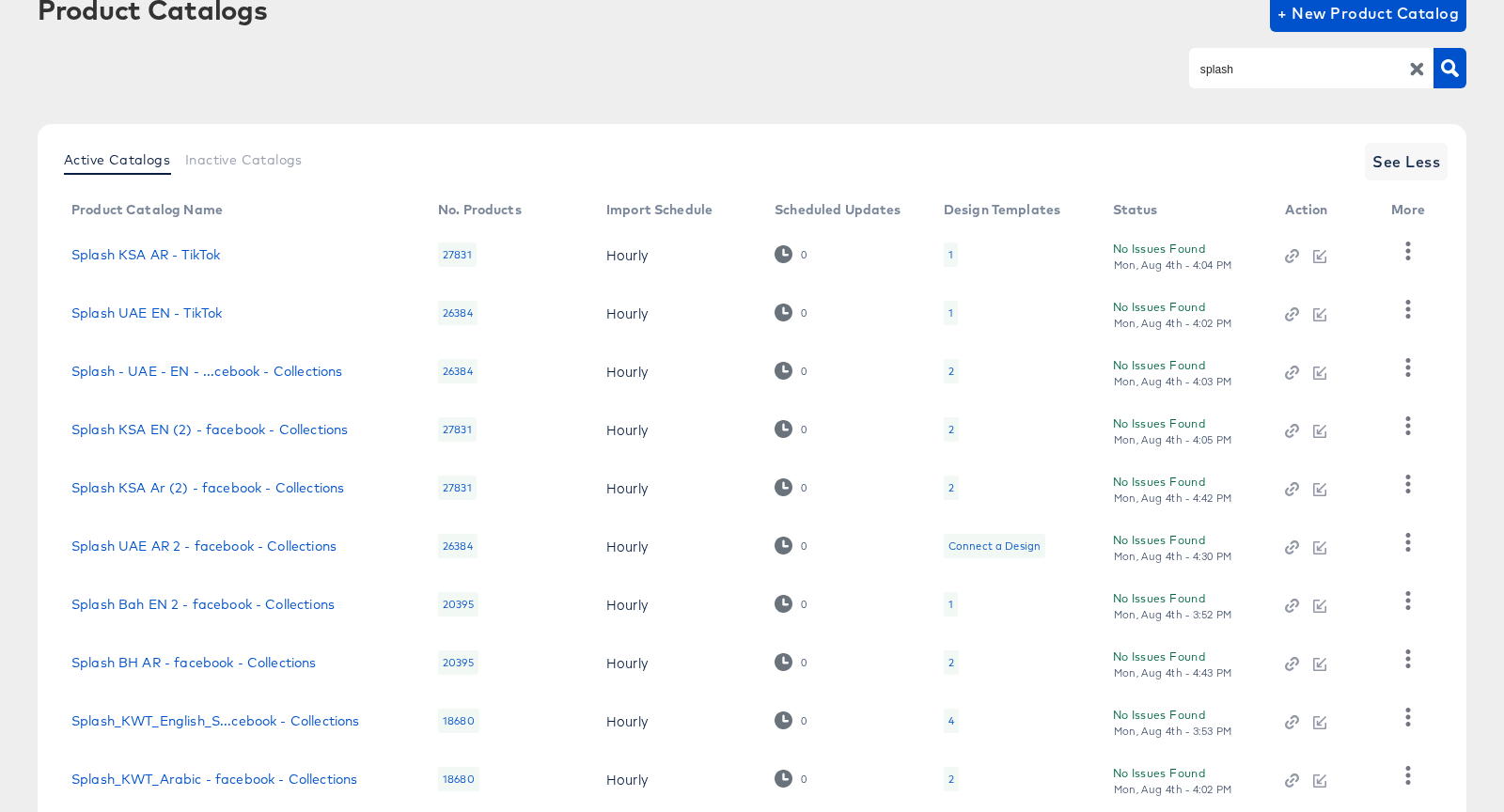 scroll, scrollTop: 238, scrollLeft: 0, axis: vertical 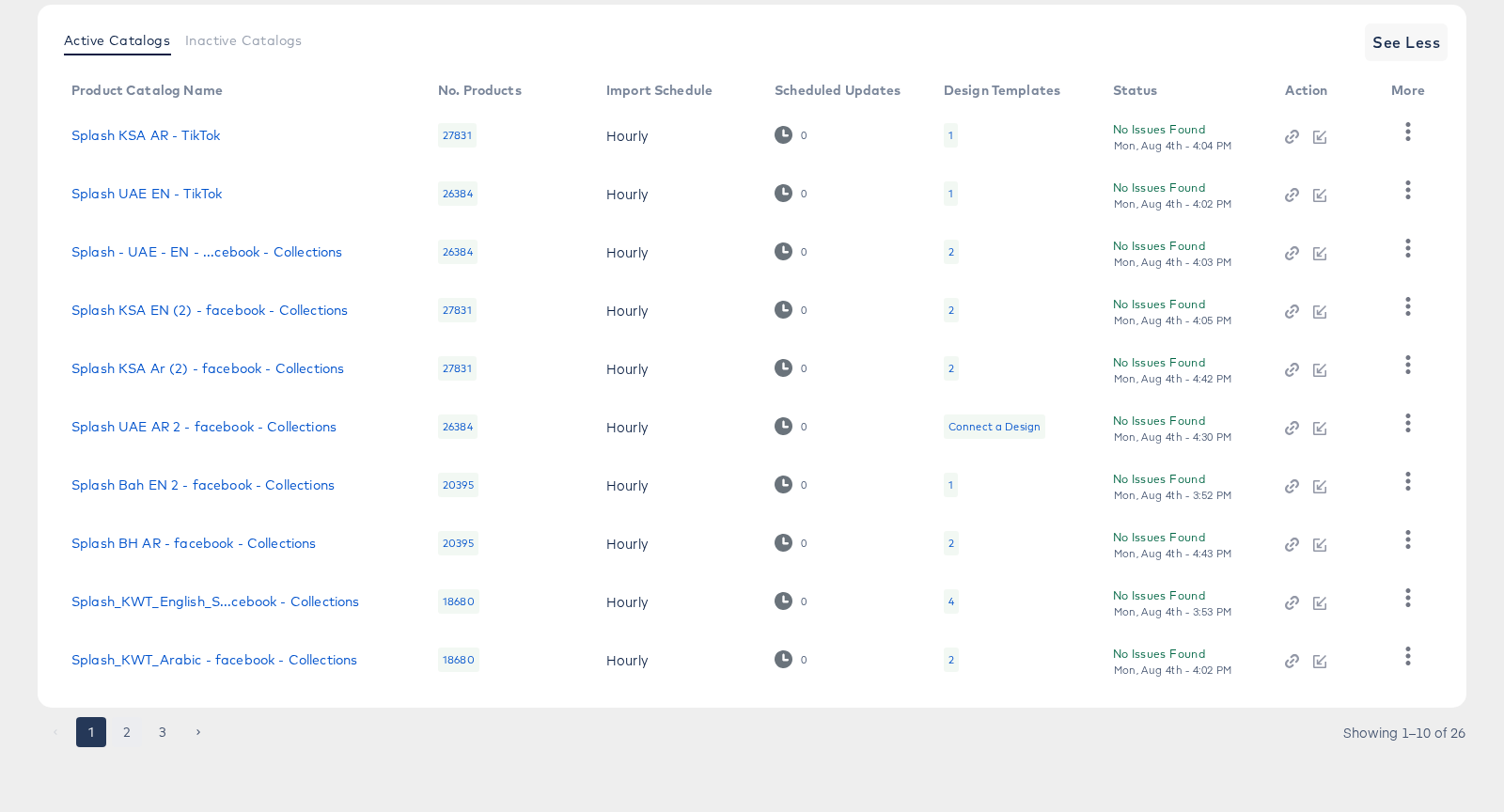 click on "2" at bounding box center [127, 732] 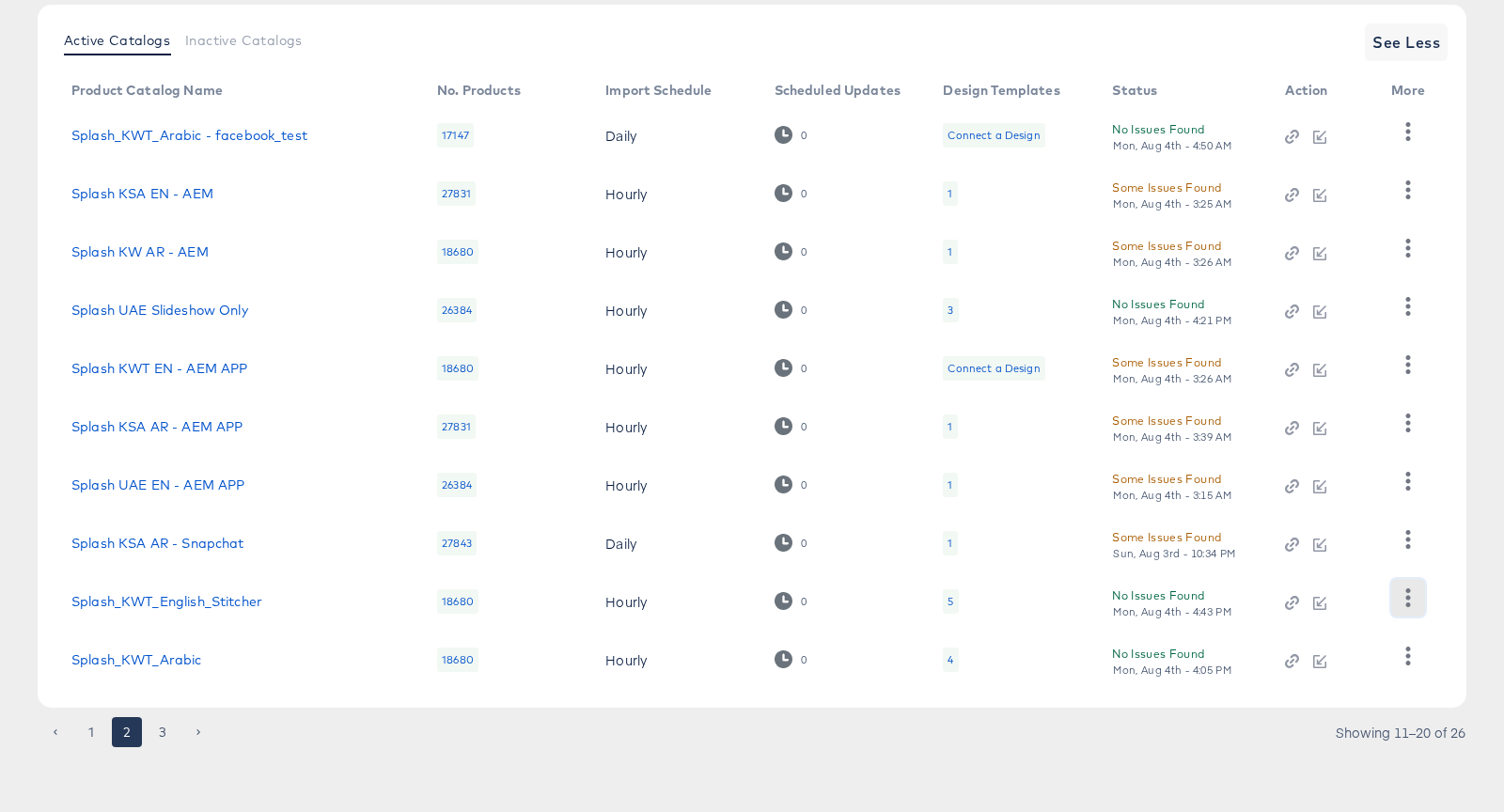 click 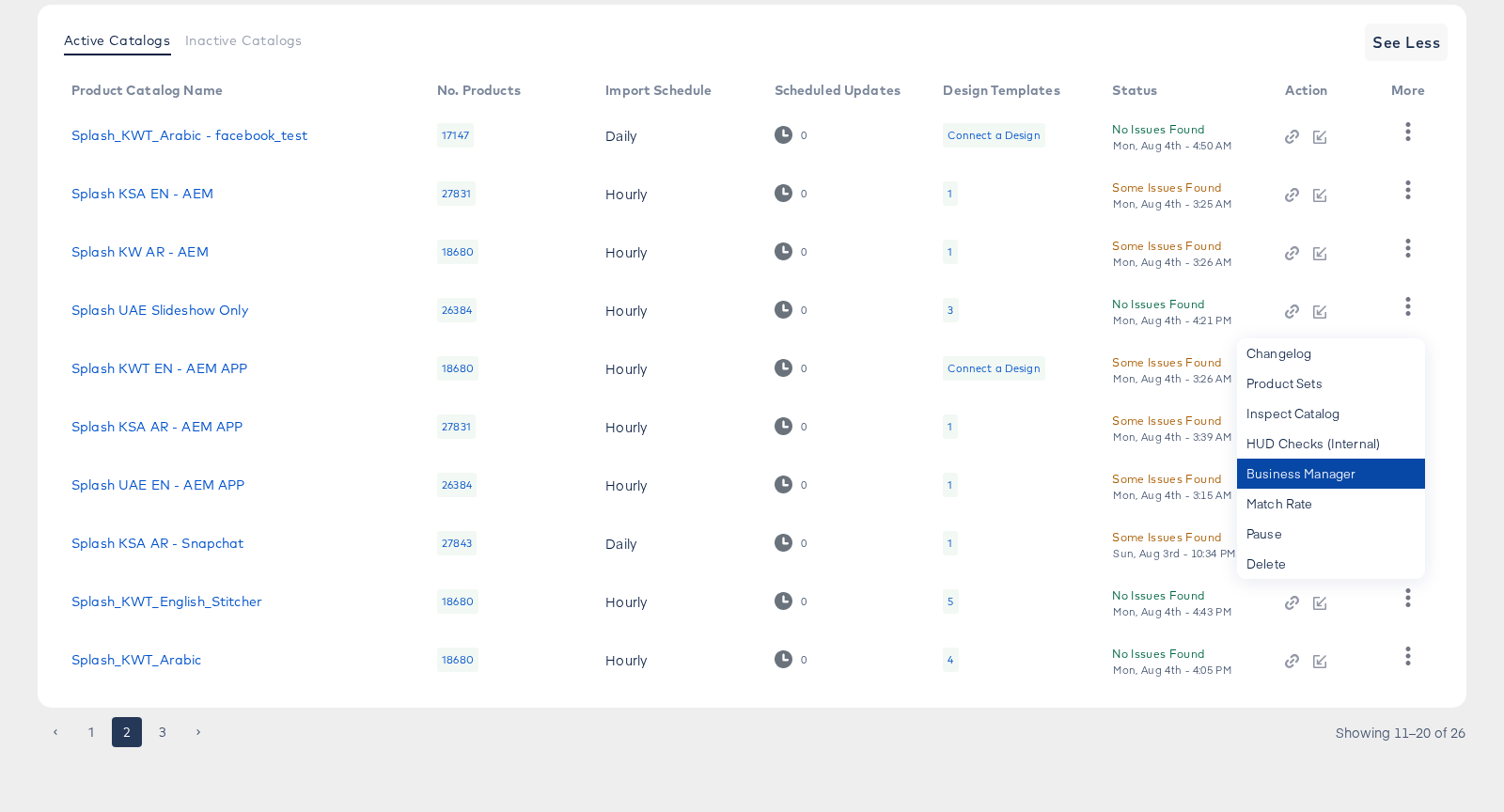 click on "Business Manager" at bounding box center [1331, 474] 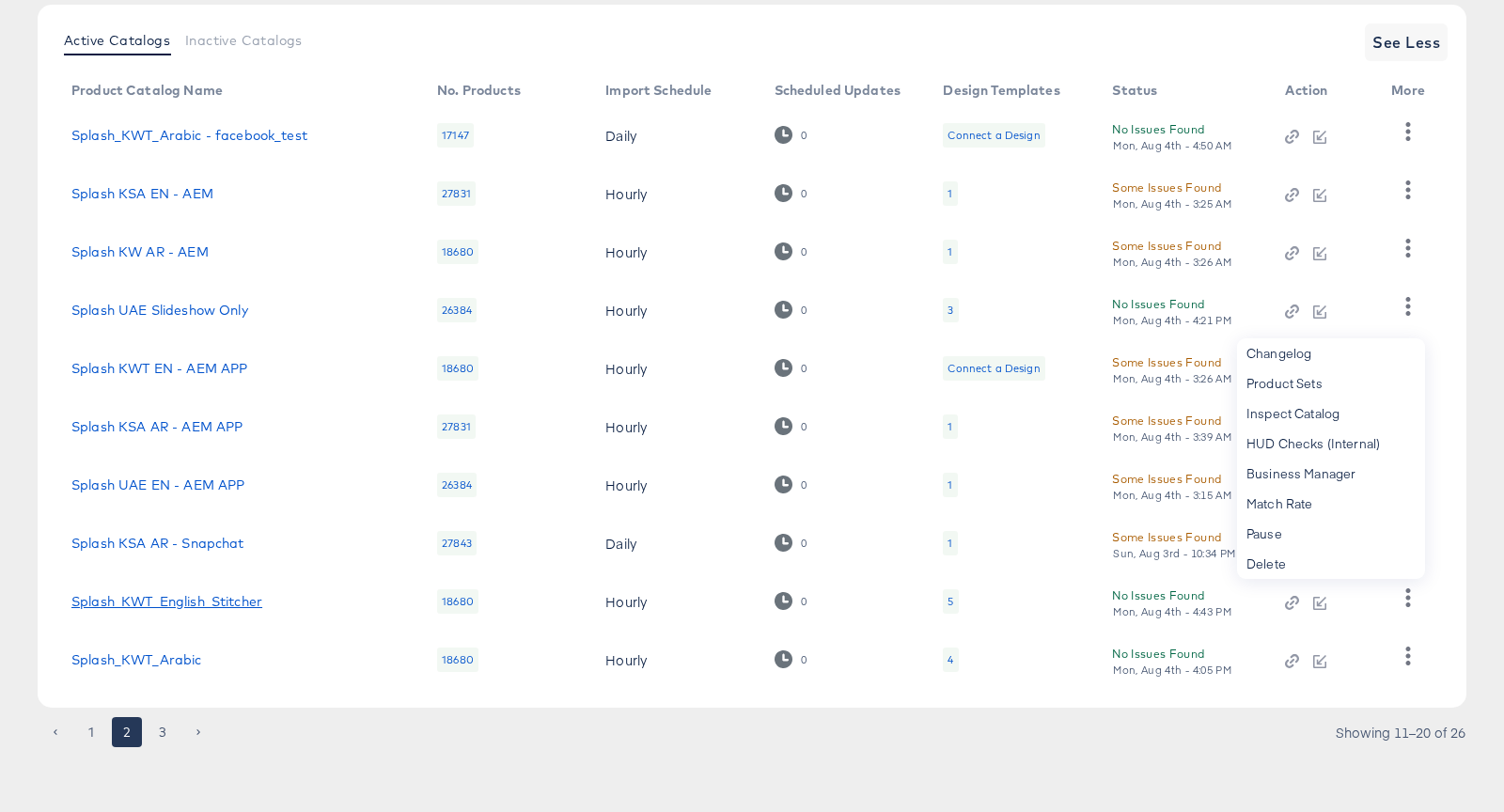 click on "Splash_KWT_English_Stitcher" at bounding box center [166, 601] 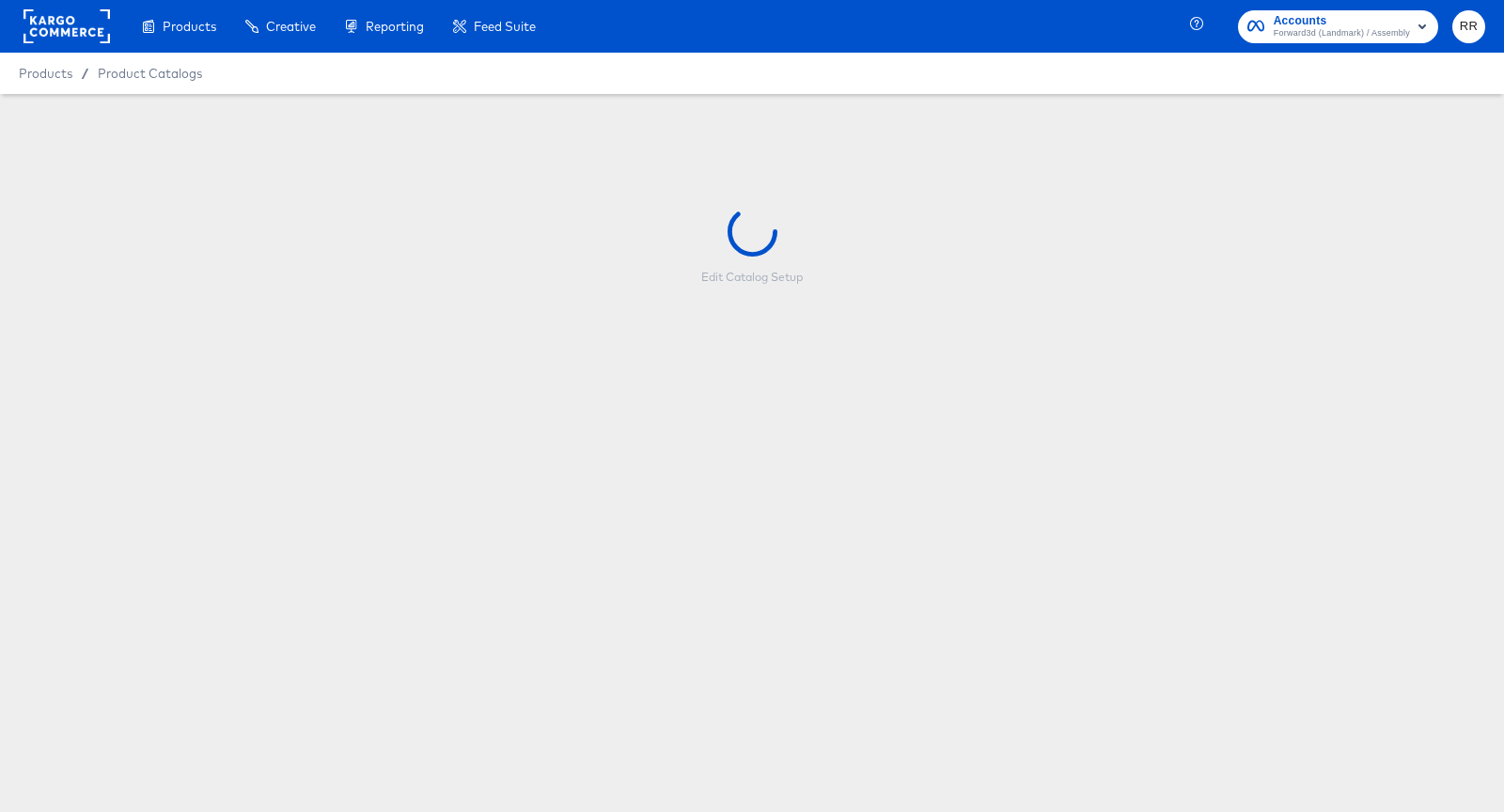 scroll, scrollTop: 0, scrollLeft: 0, axis: both 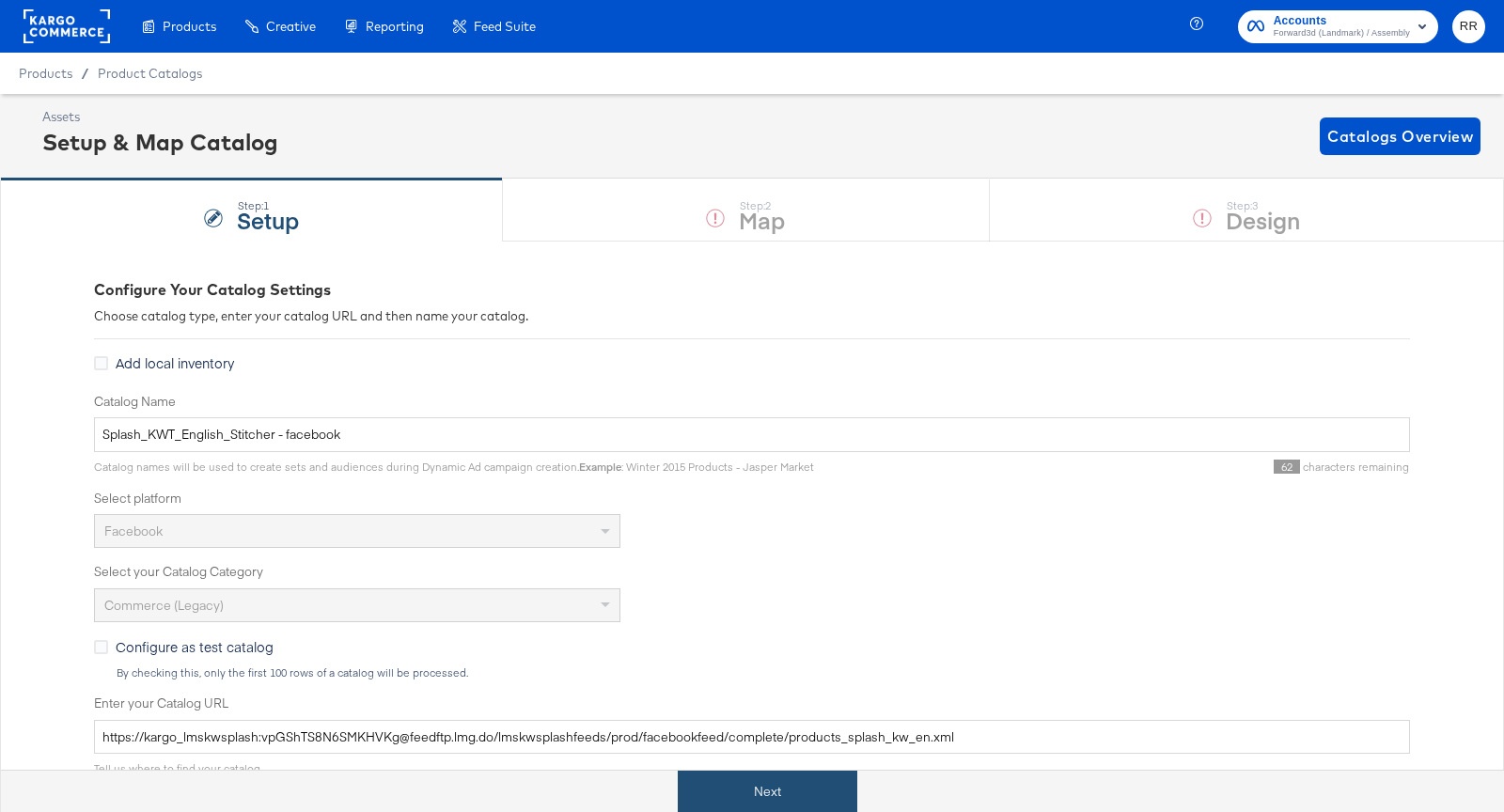 click on "Next" at bounding box center [767, 791] 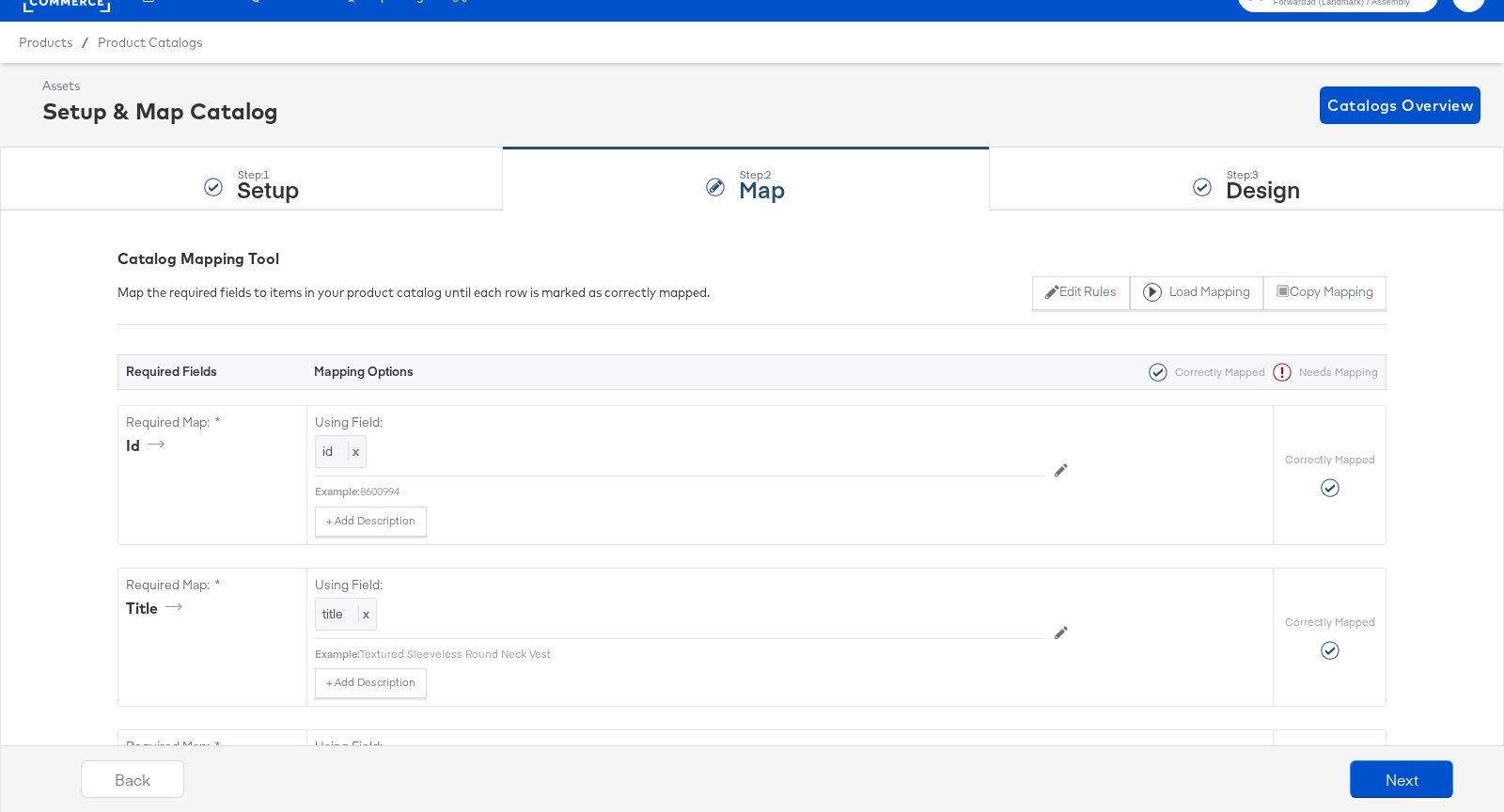 scroll, scrollTop: 49, scrollLeft: 0, axis: vertical 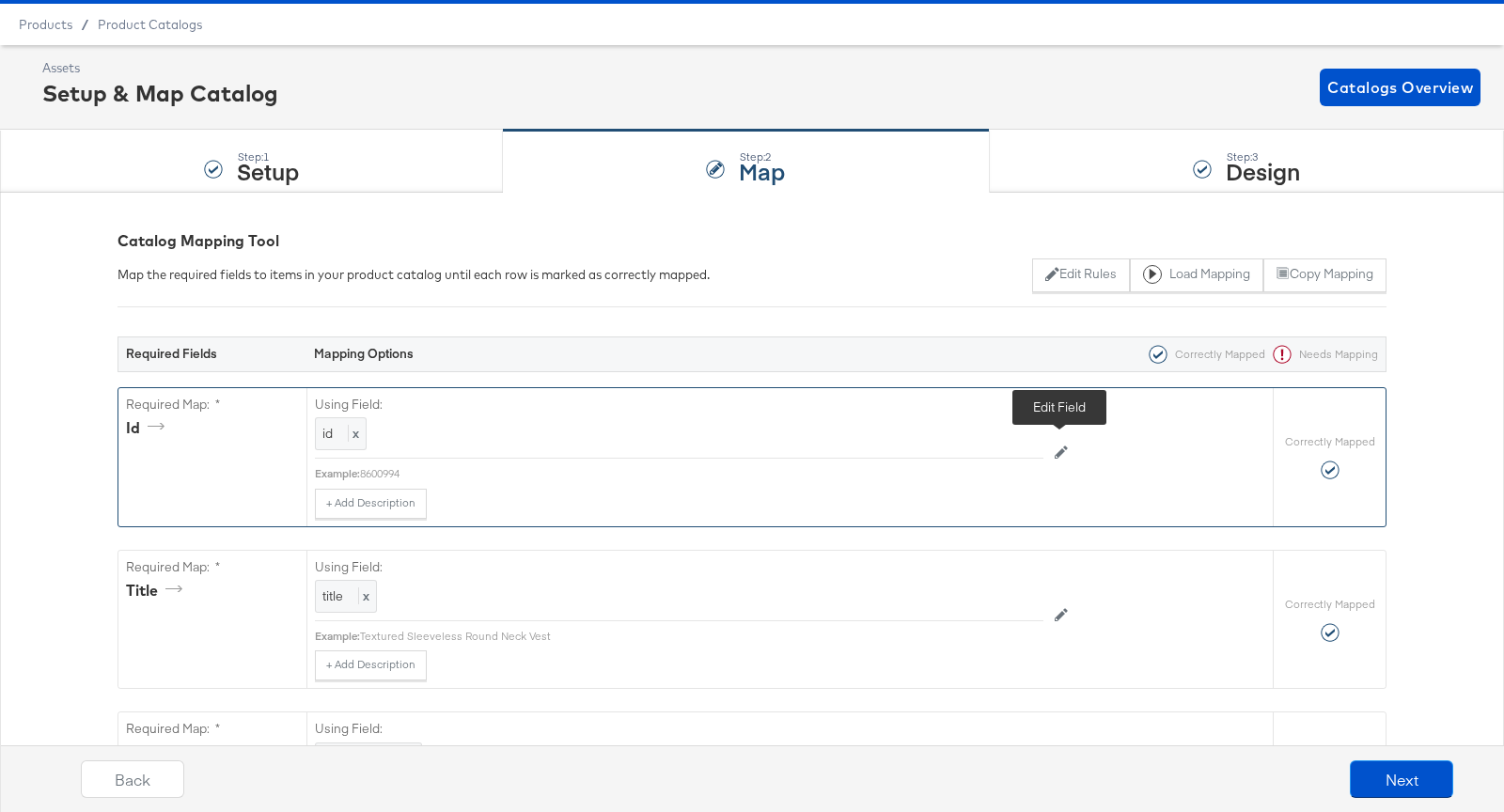 click 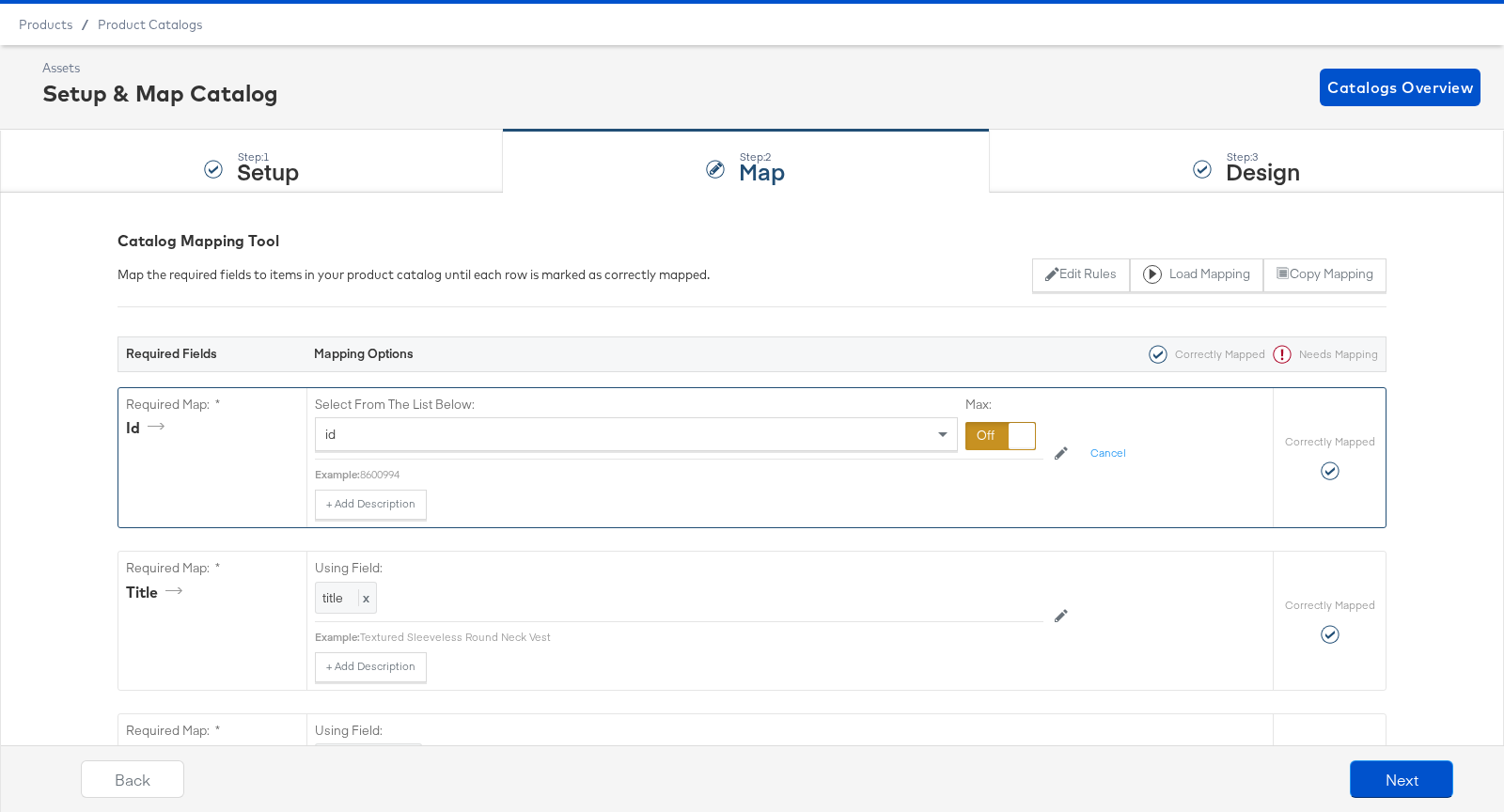 click at bounding box center [1000, 436] 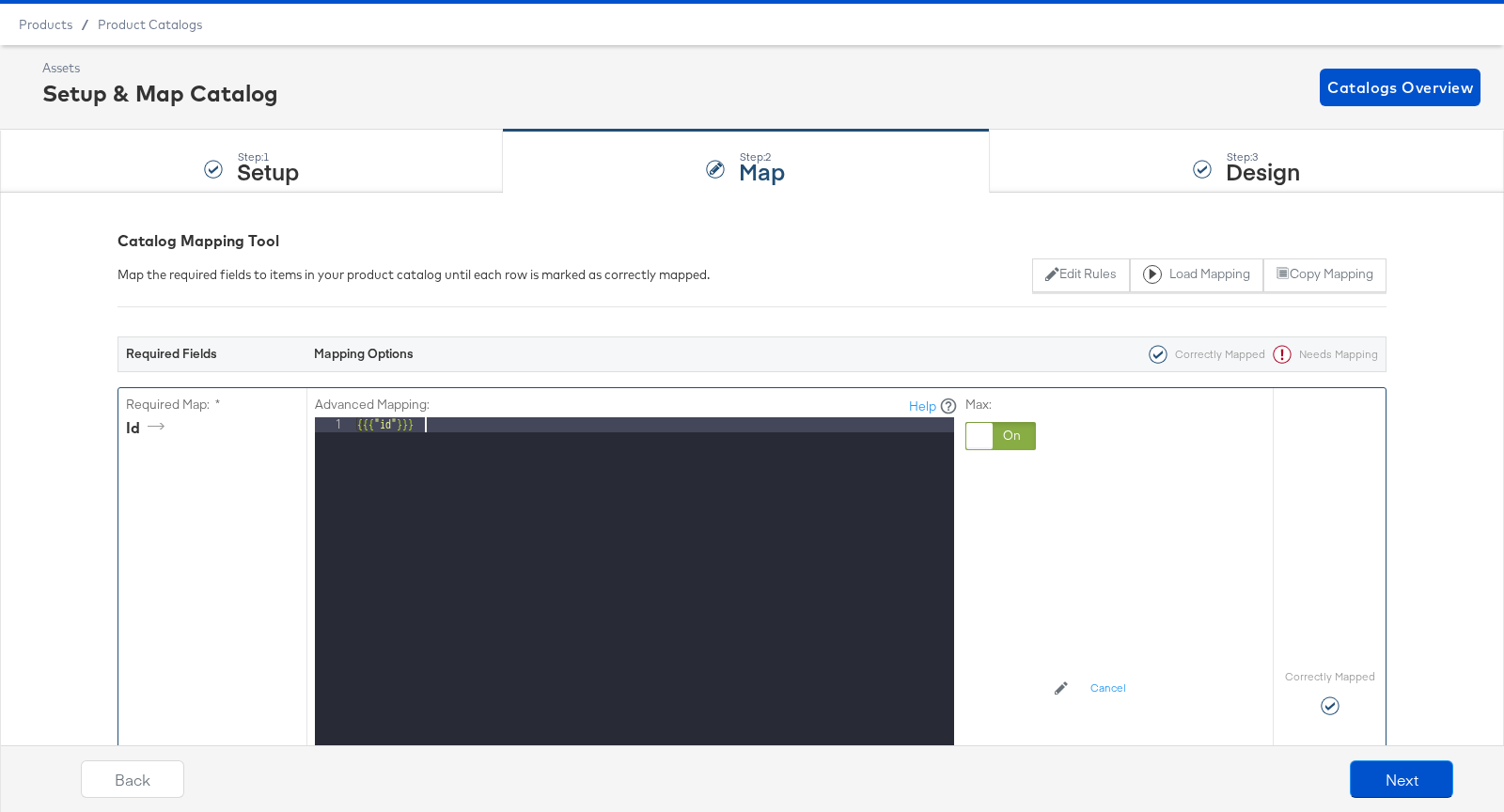 click on "{{{ "id" }}}" at bounding box center (653, 667) 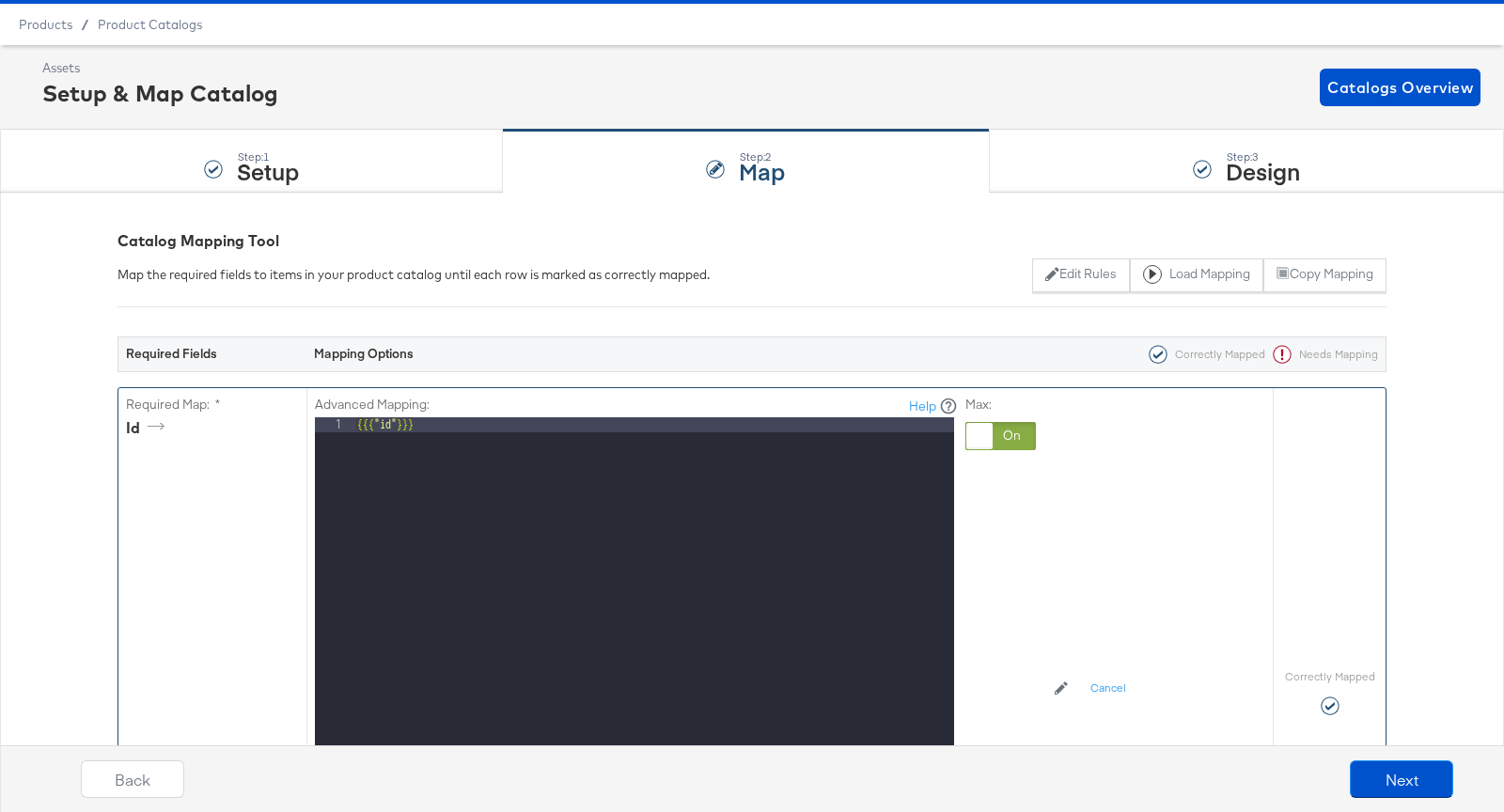 click at bounding box center (979, 436) 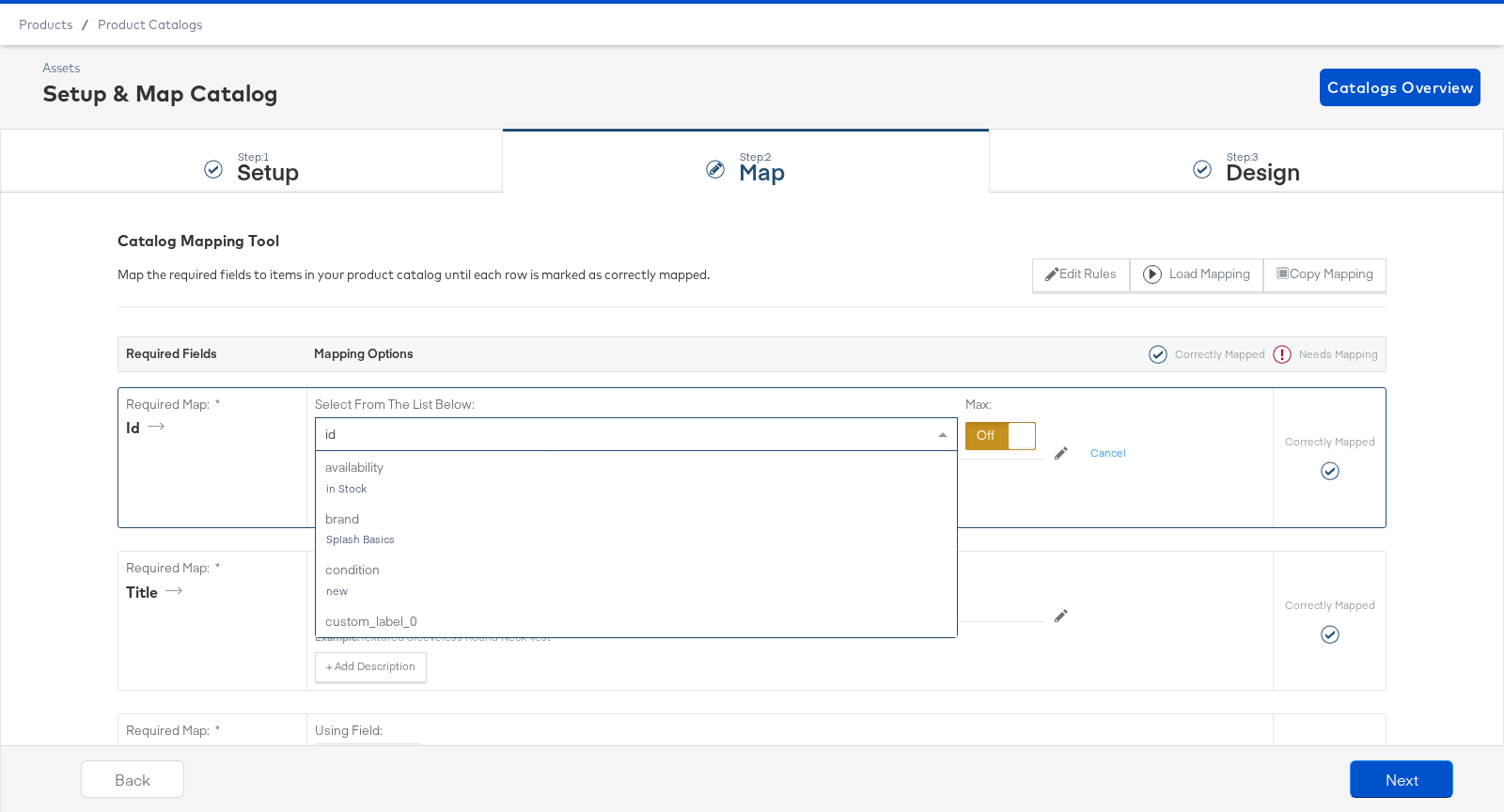 click on "id" at bounding box center (636, 434) 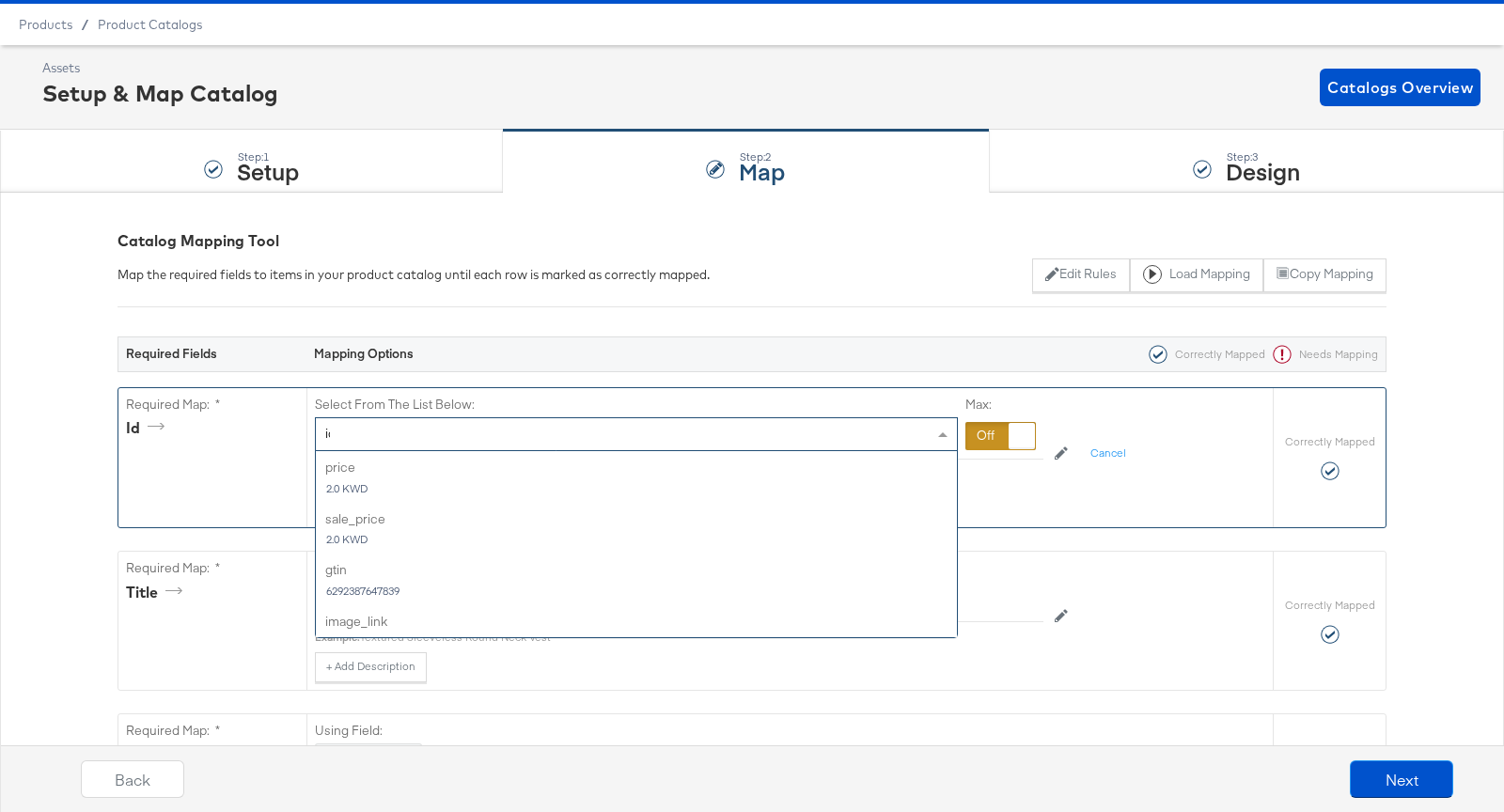 scroll, scrollTop: 173, scrollLeft: 0, axis: vertical 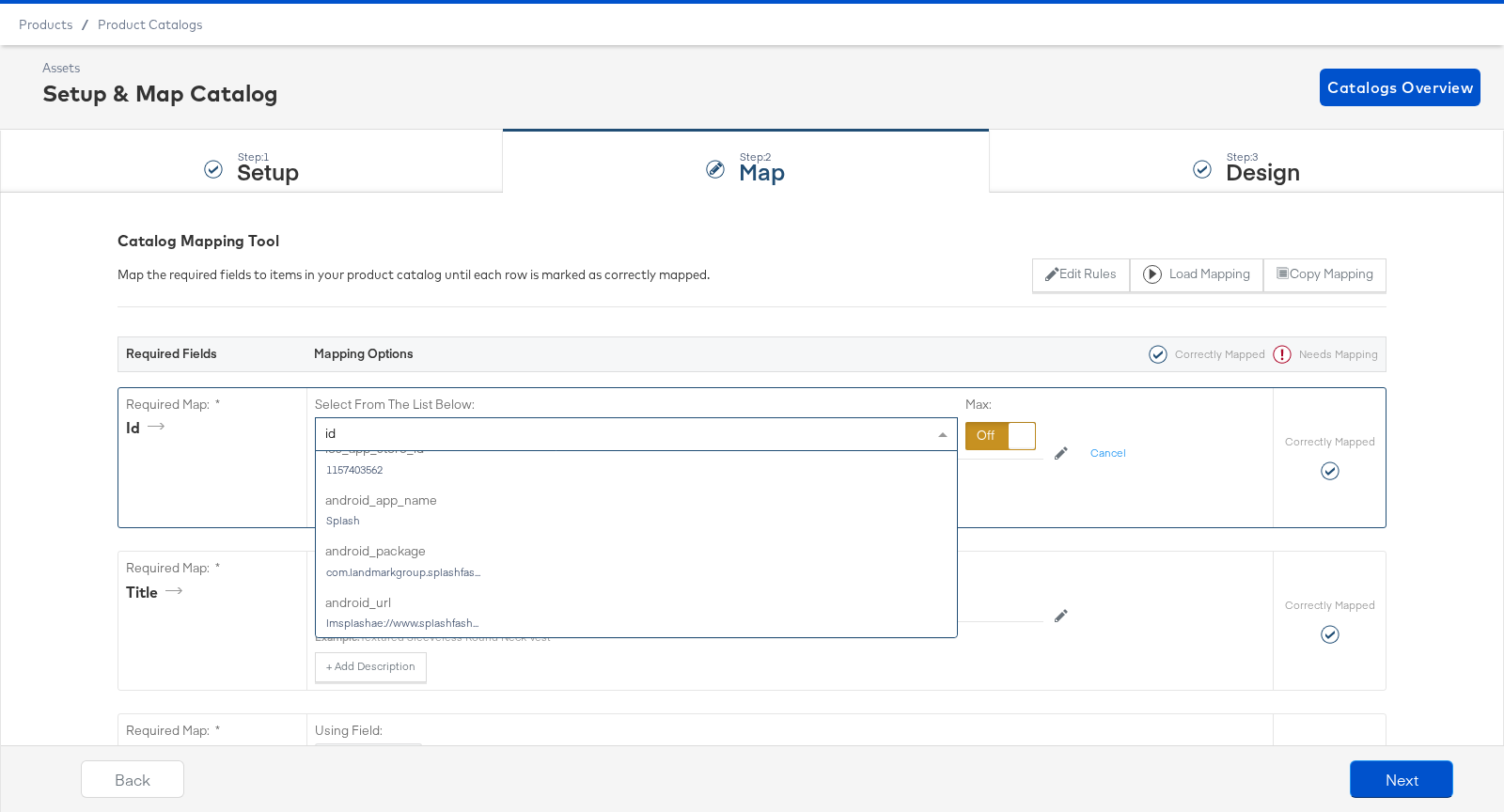type on "id" 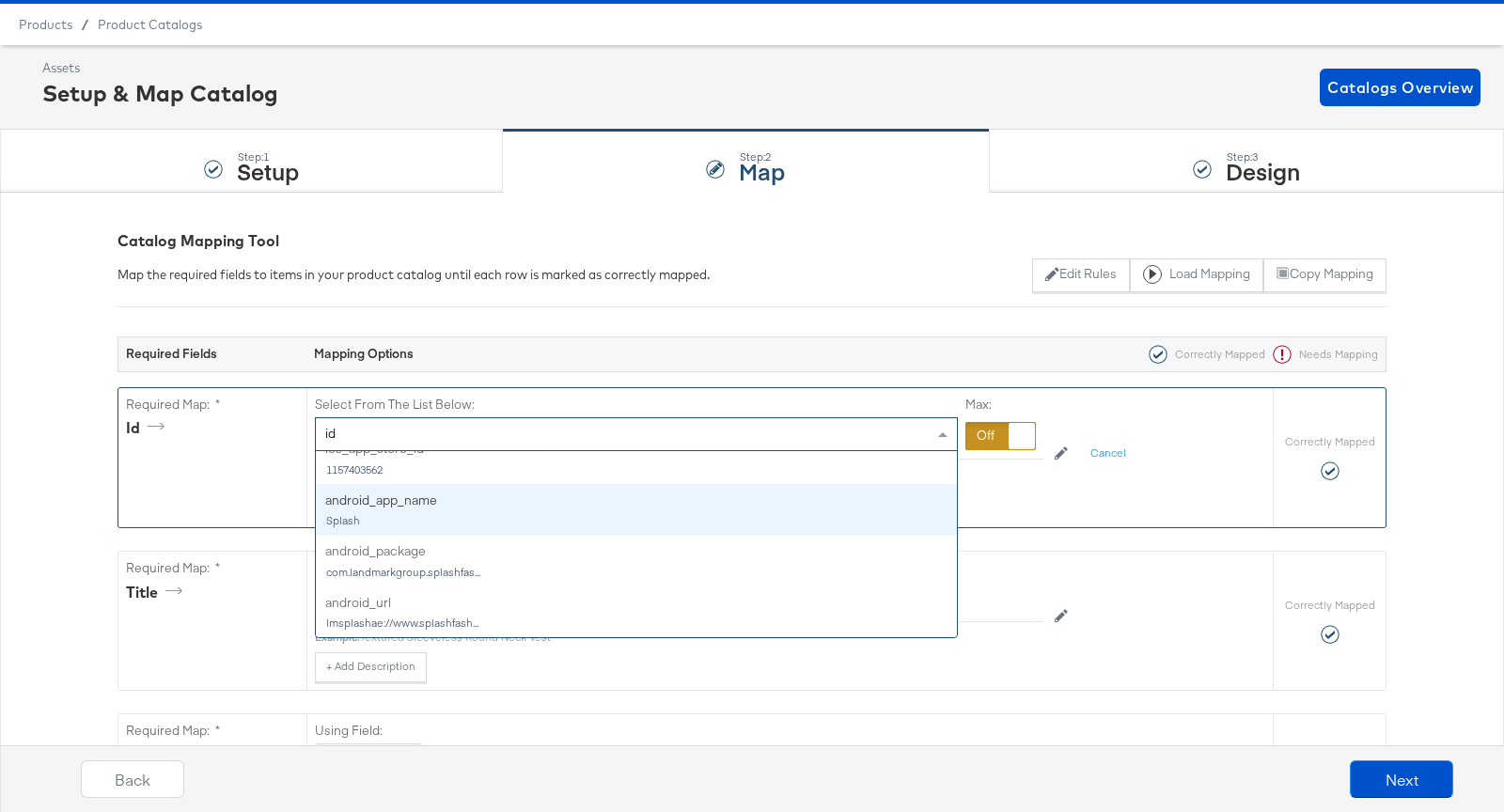 scroll, scrollTop: 0, scrollLeft: 0, axis: both 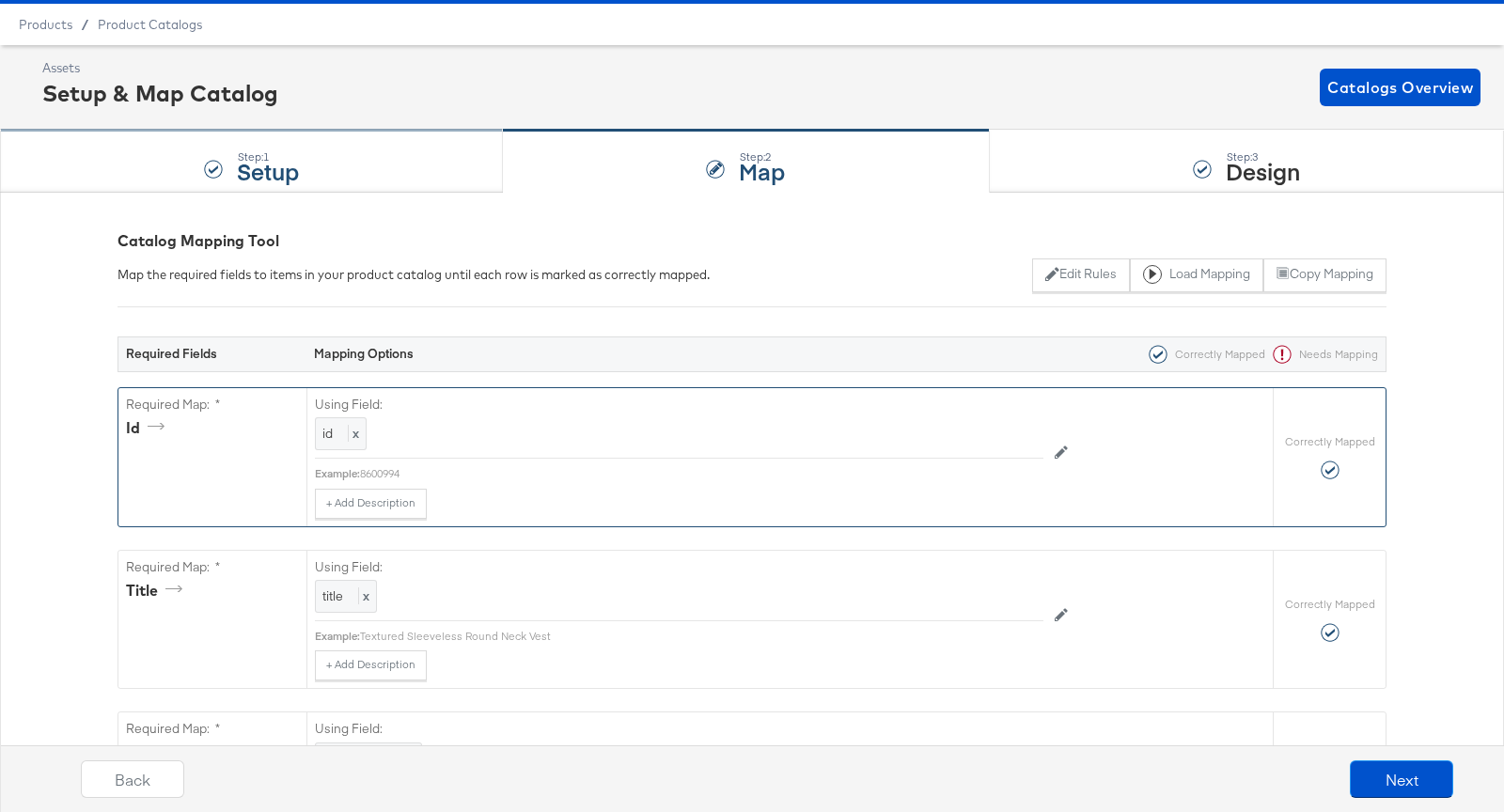click on "Step:  1   Setup" at bounding box center [251, 162] 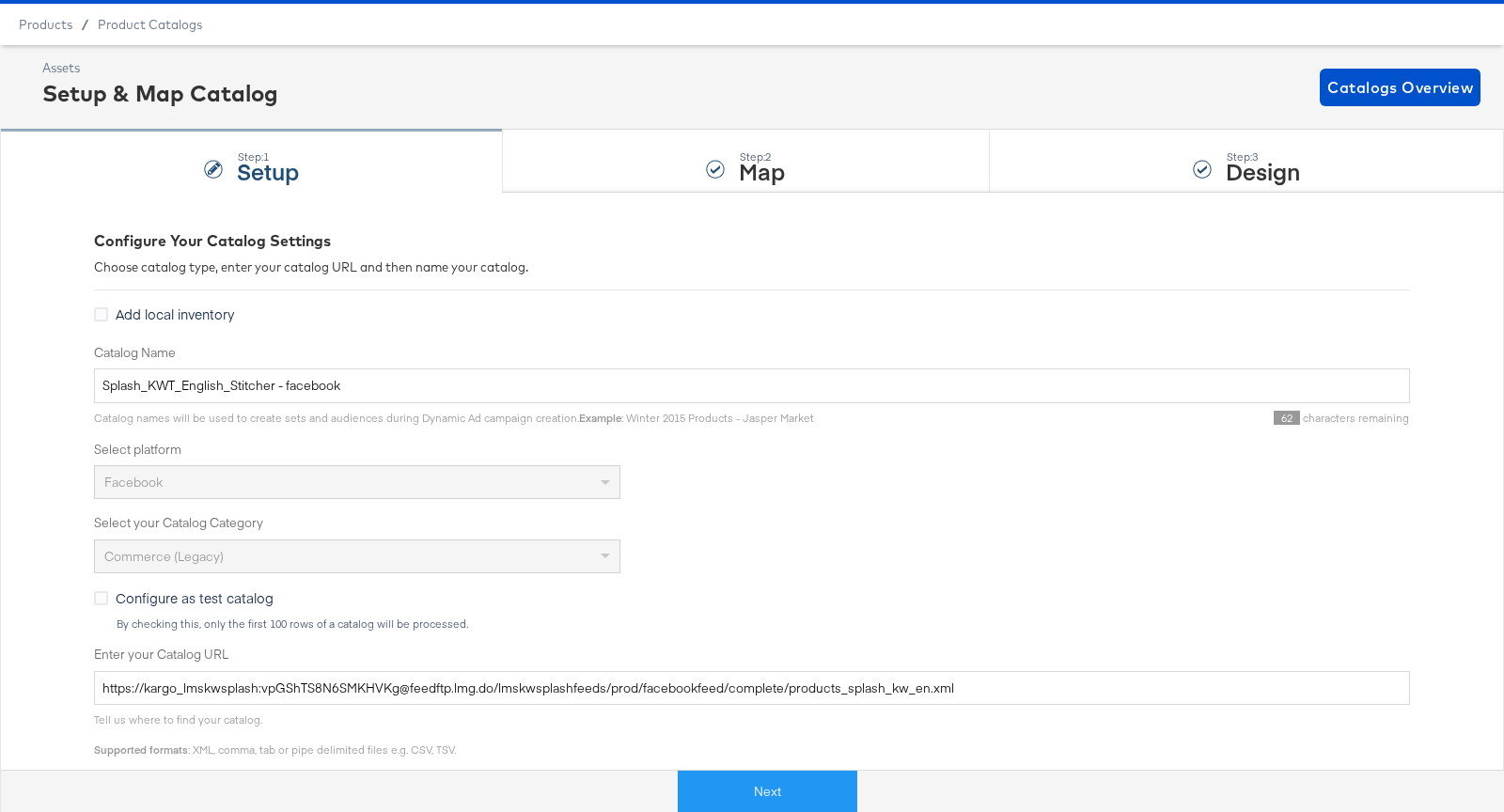 scroll, scrollTop: 0, scrollLeft: 0, axis: both 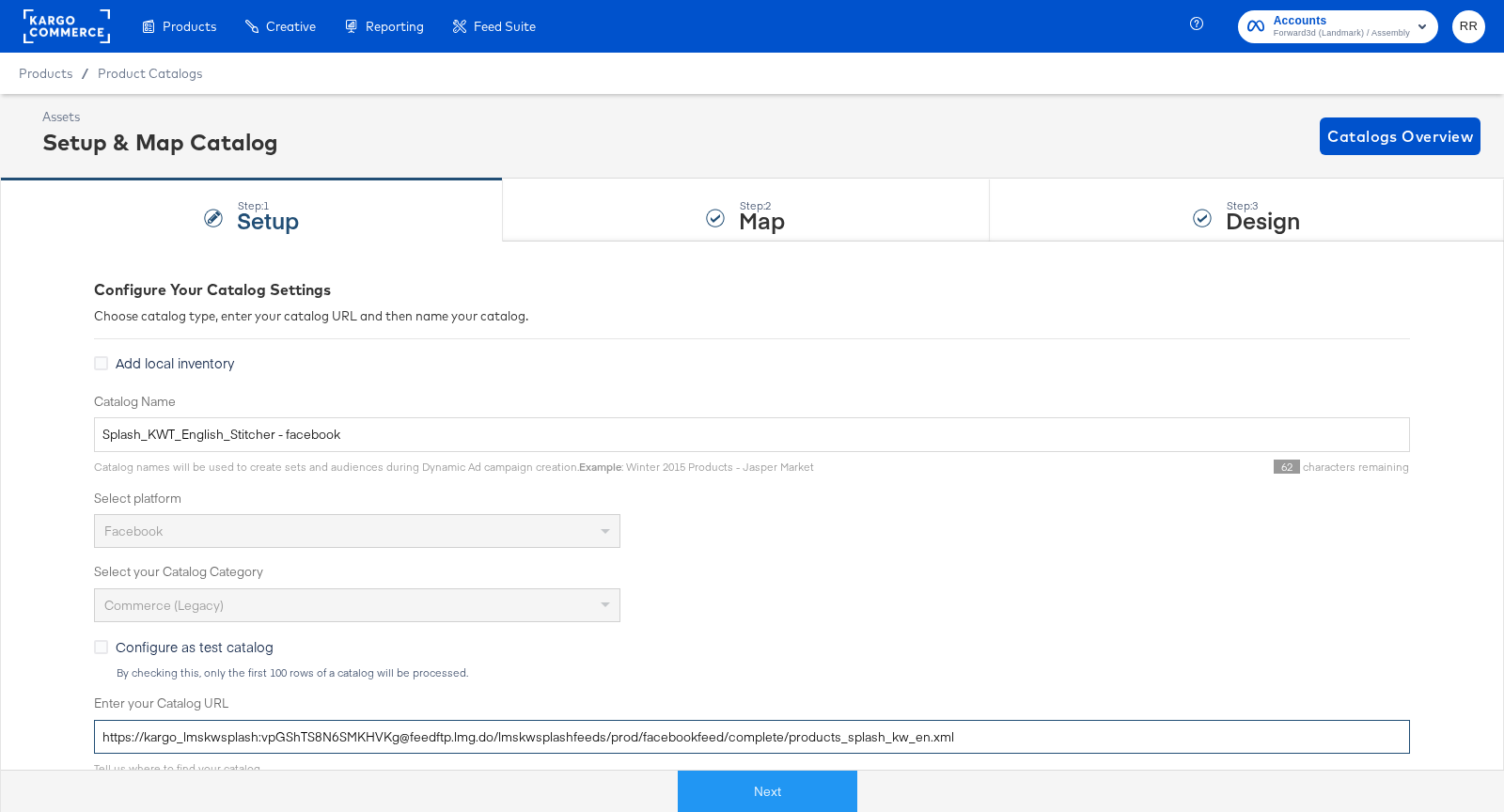 click on "https://kargo_lmskwsplash:vpGShTS8N6SMKHVKg@feedftp.lmg.do/lmskwsplashfeeds/prod/facebookfeed/complete/products_splash_kw_en.xml" at bounding box center (752, 737) 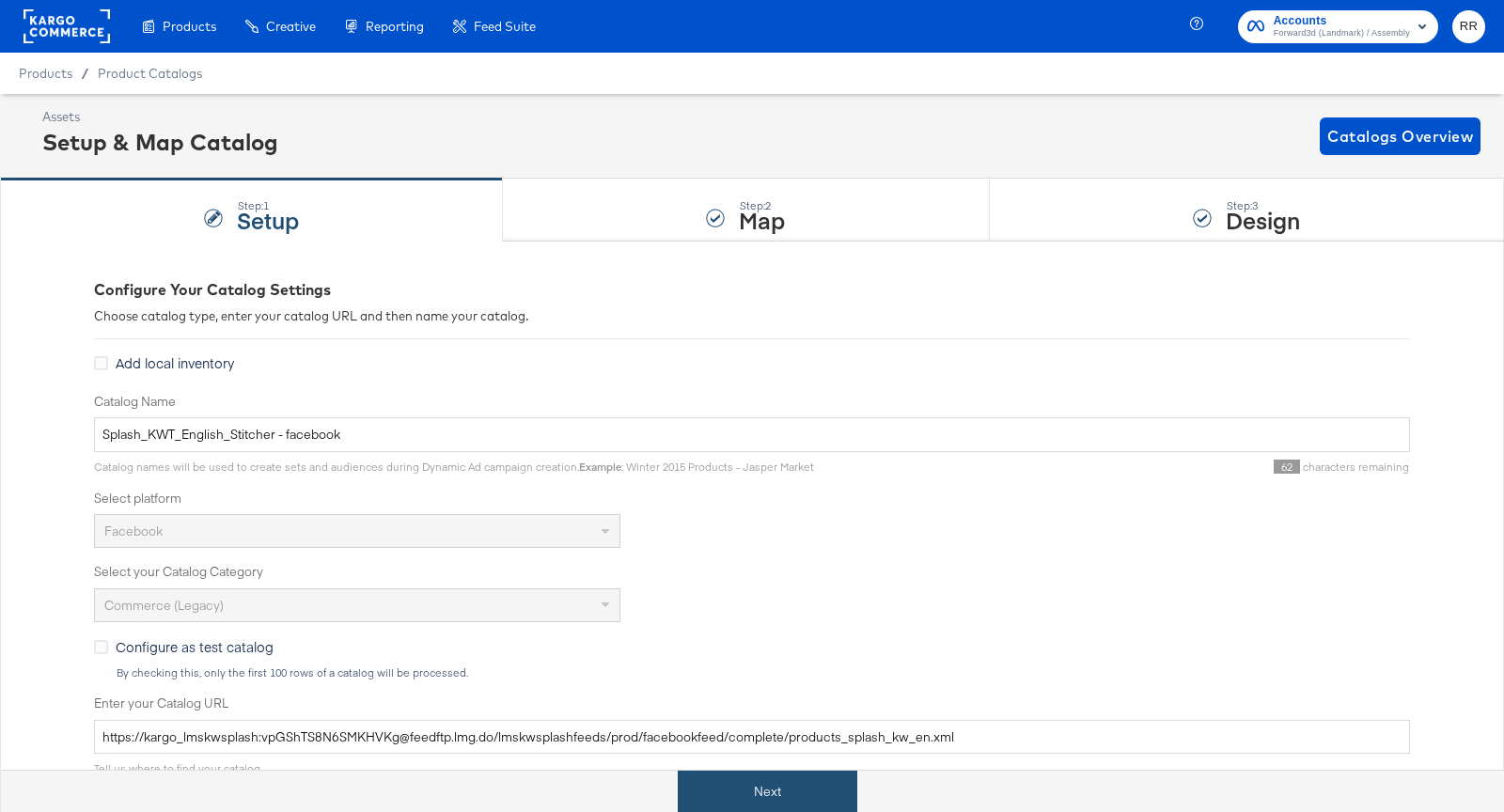 click on "Next" at bounding box center (767, 791) 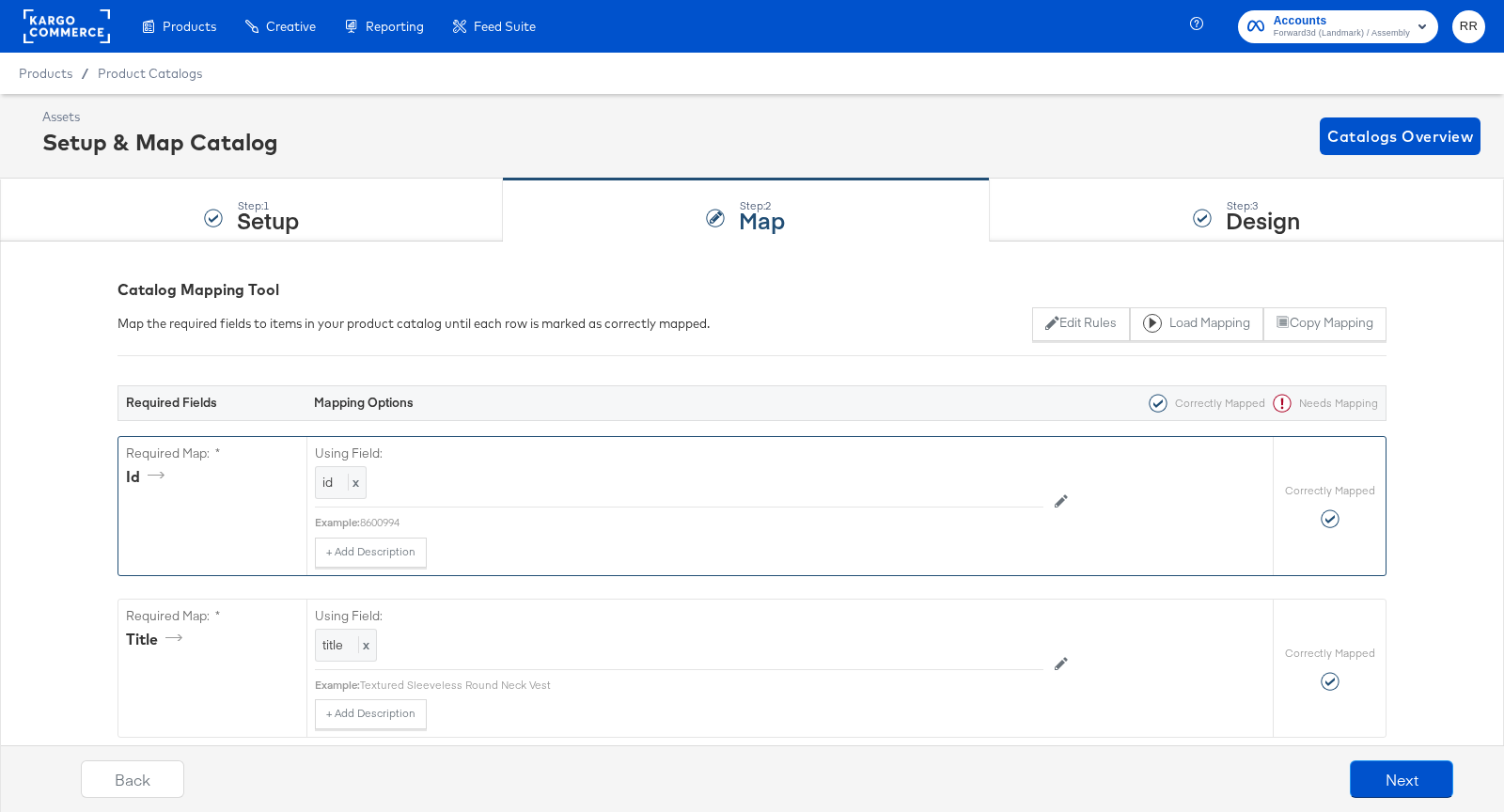 click on "8600994" at bounding box center (701, 523) 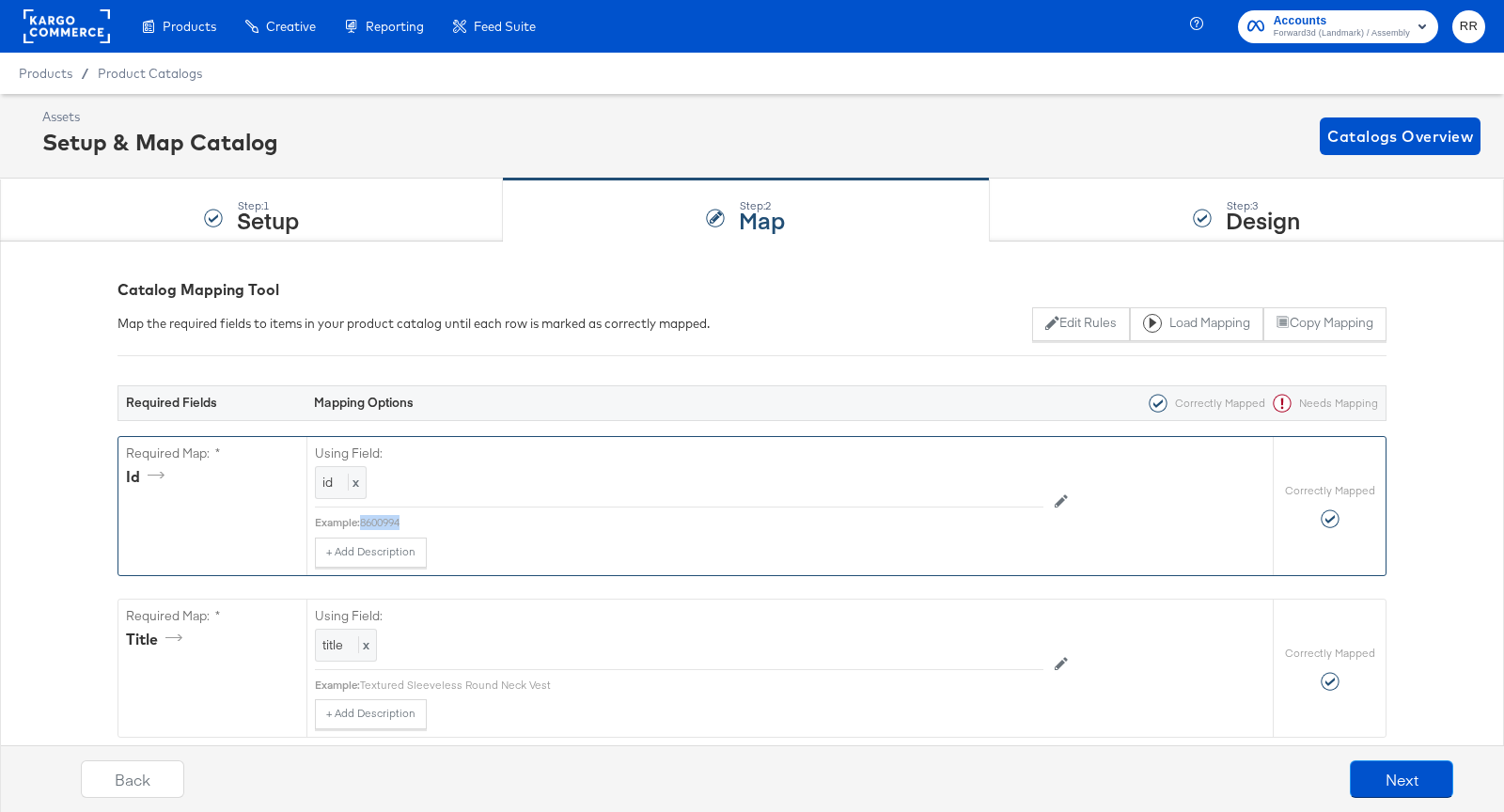 click on "8600994" at bounding box center [701, 523] 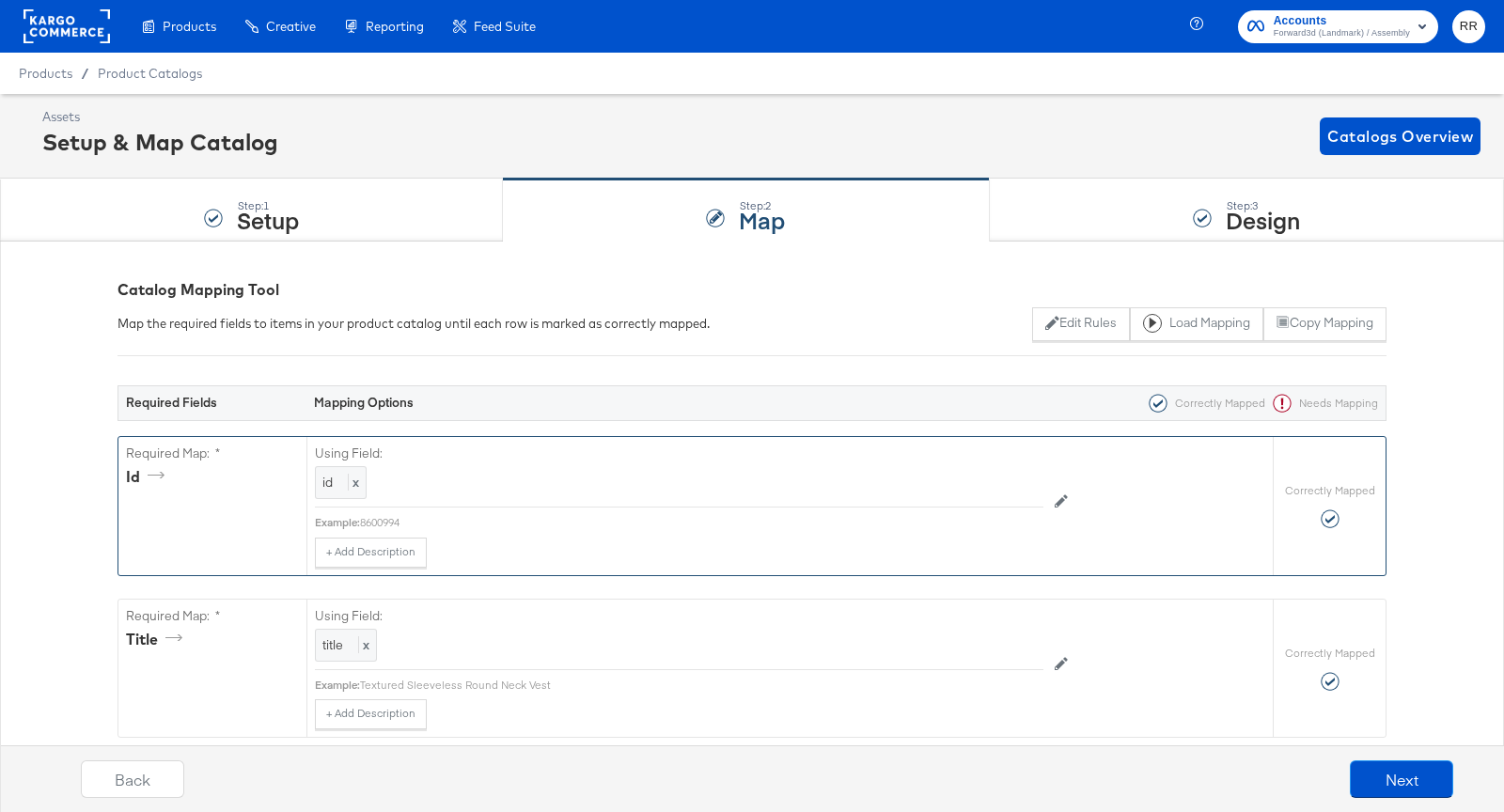 click on "id x" at bounding box center [679, 482] 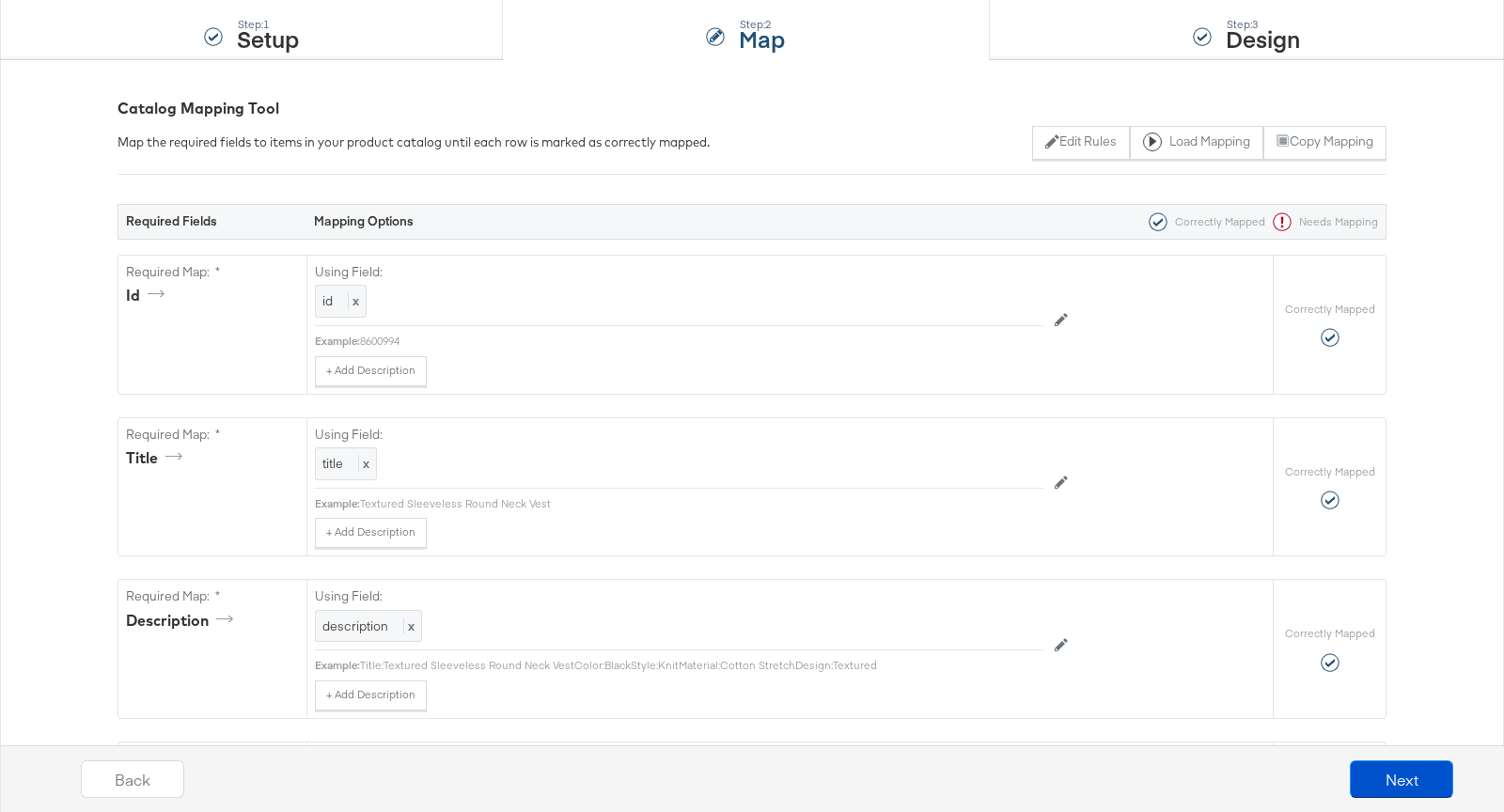 scroll, scrollTop: 373, scrollLeft: 0, axis: vertical 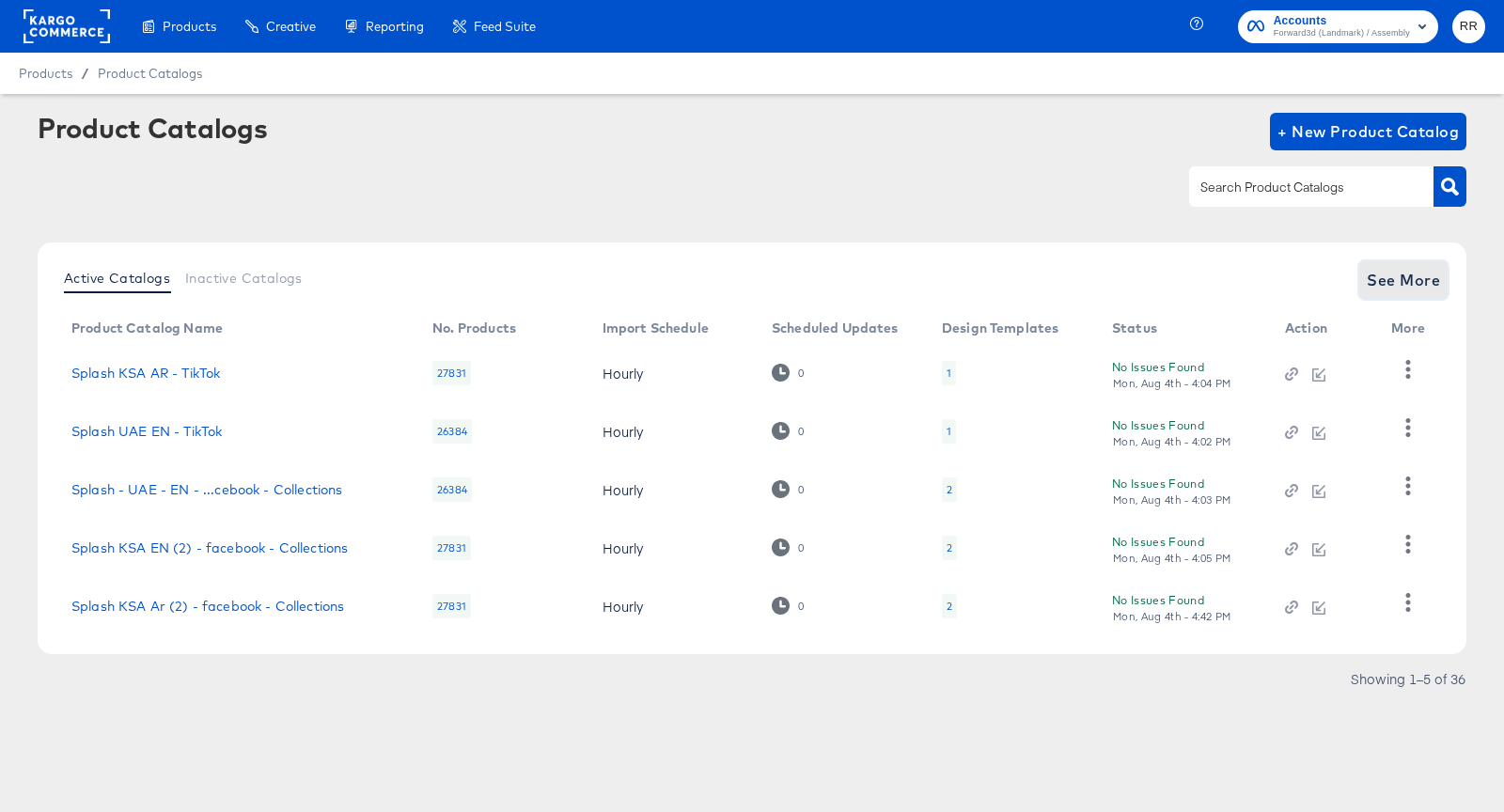 click on "See More" at bounding box center [1403, 280] 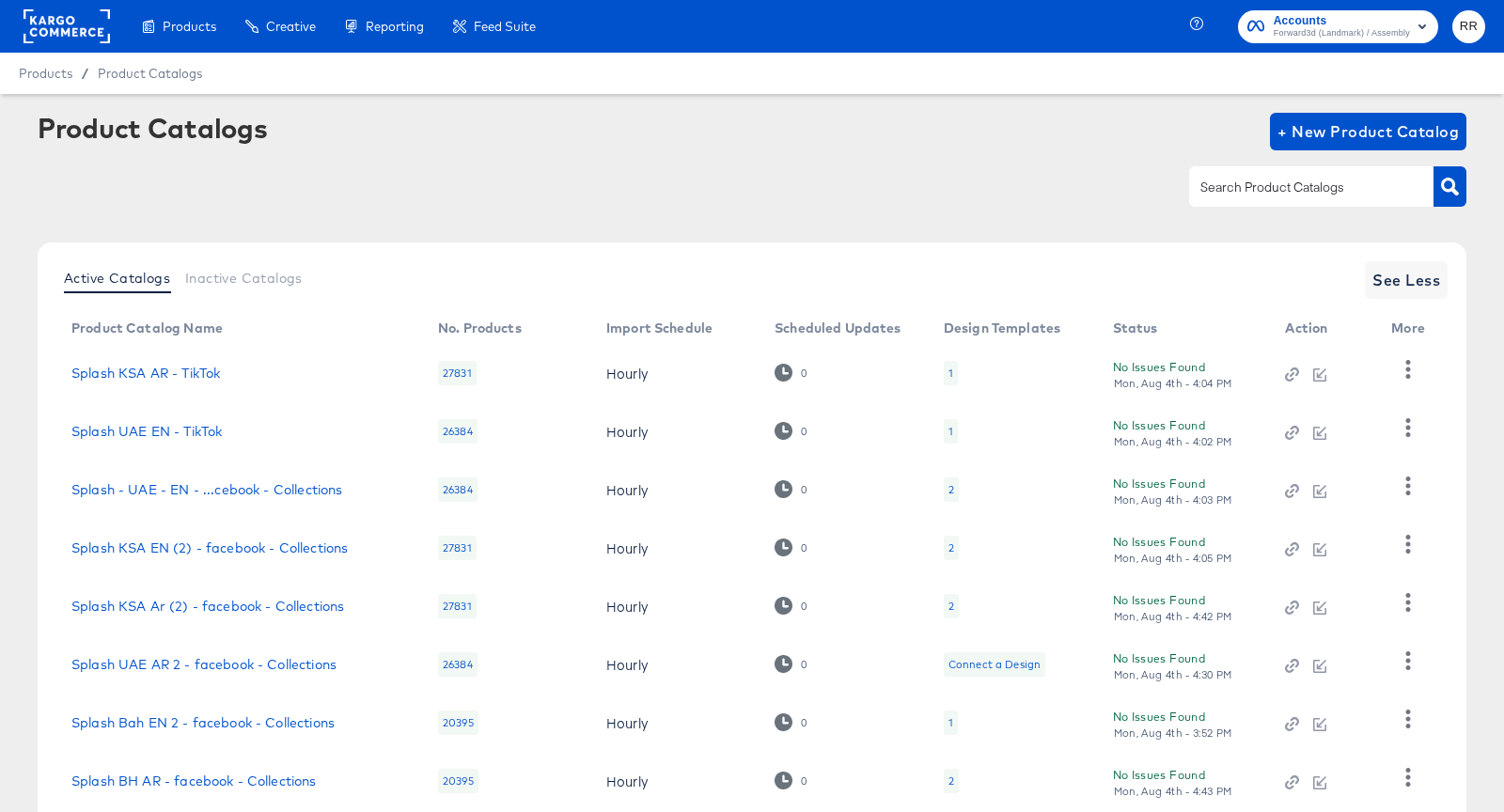 scroll, scrollTop: 238, scrollLeft: 0, axis: vertical 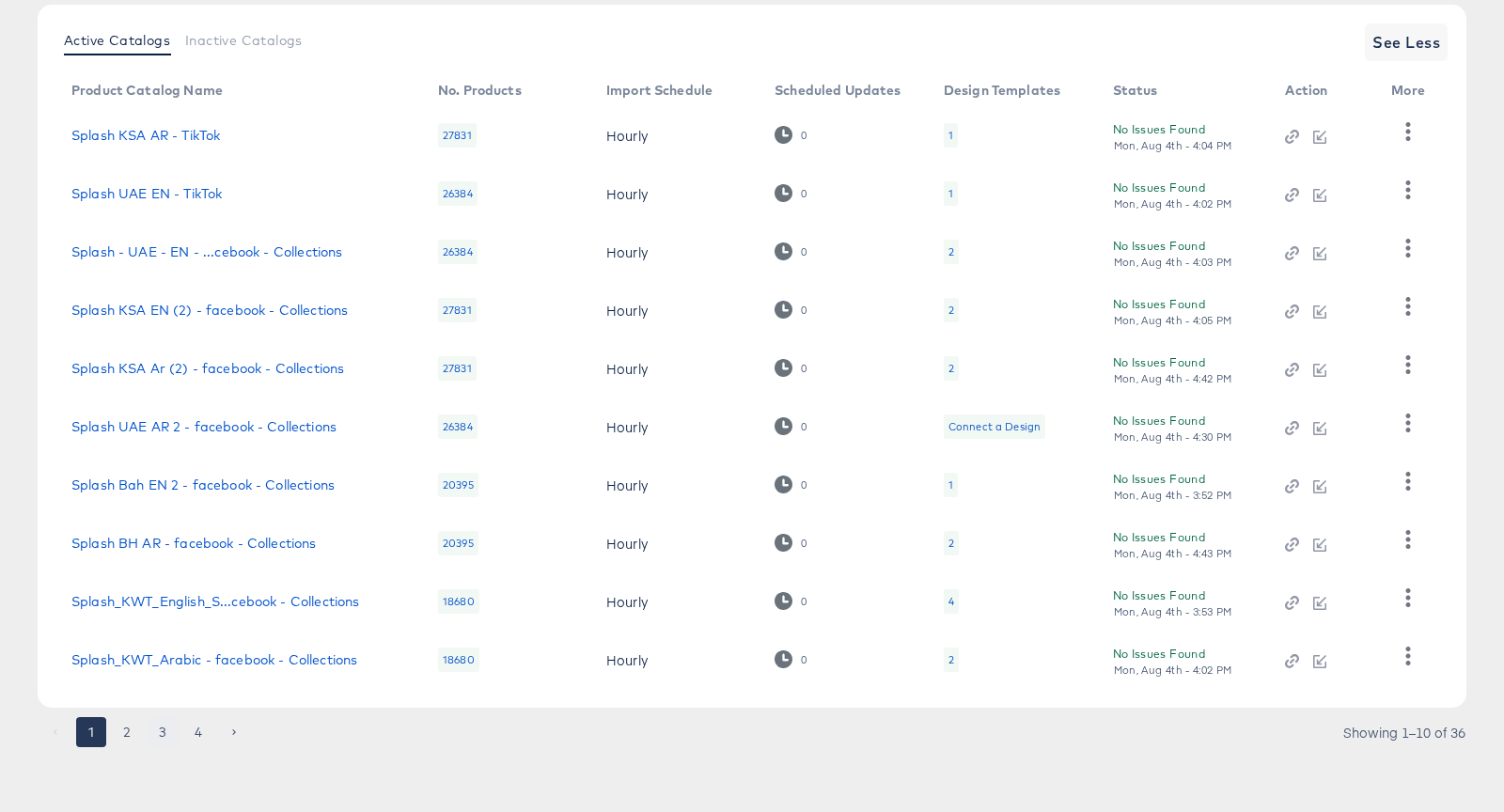 click on "3" at bounding box center (163, 732) 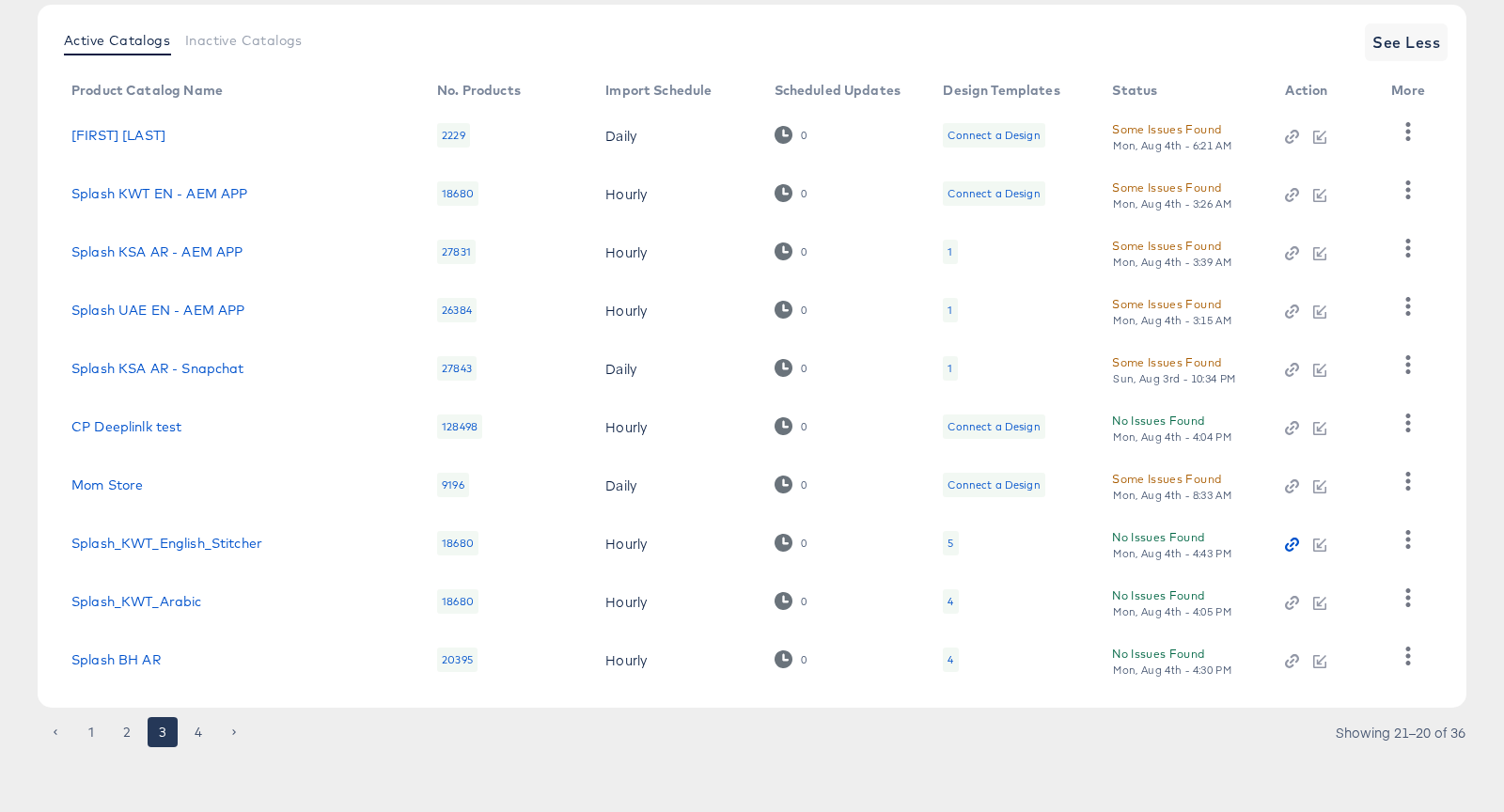click 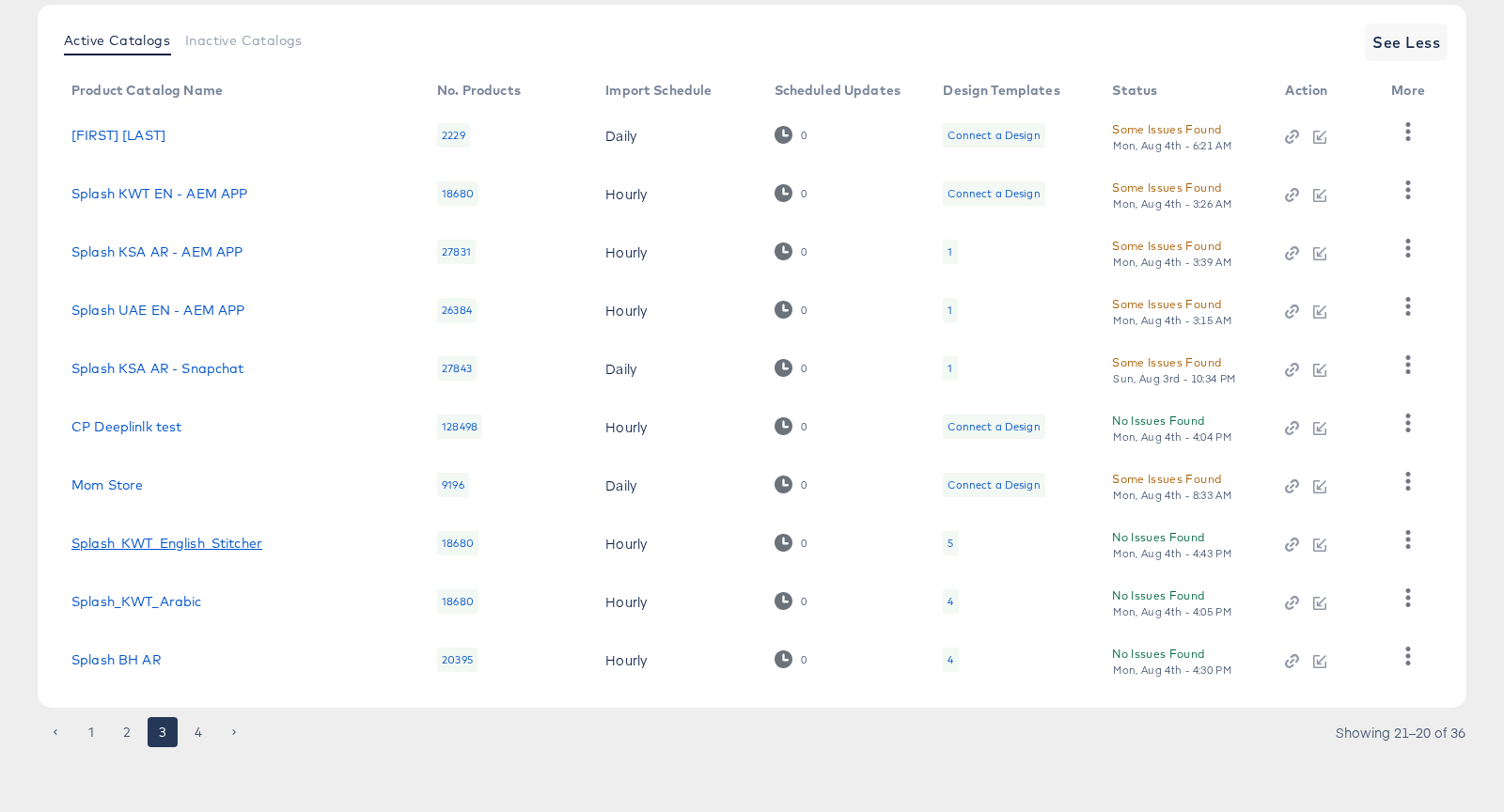 click on "Splash_KWT_English_Stitcher" at bounding box center [166, 543] 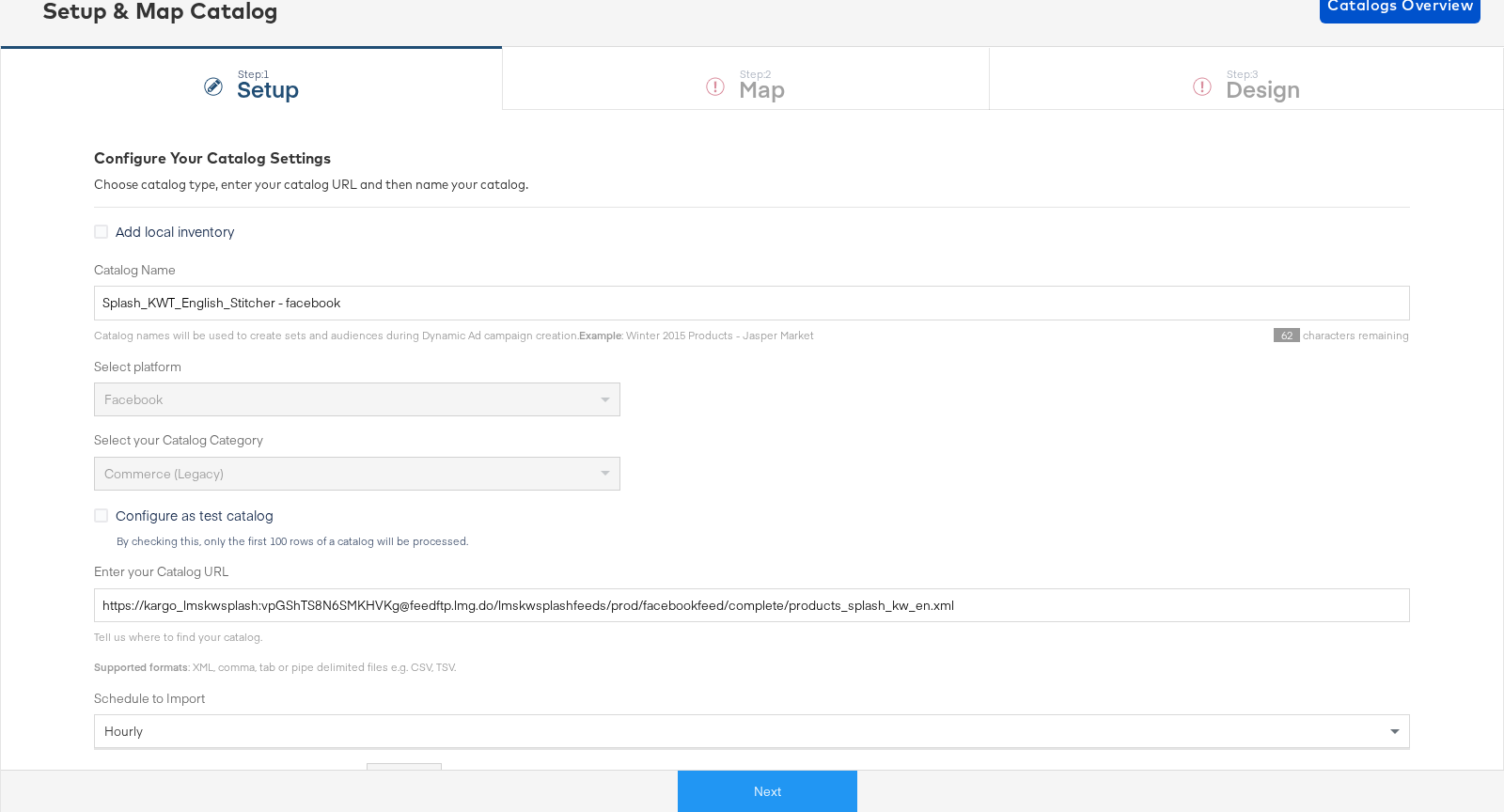 scroll, scrollTop: 175, scrollLeft: 0, axis: vertical 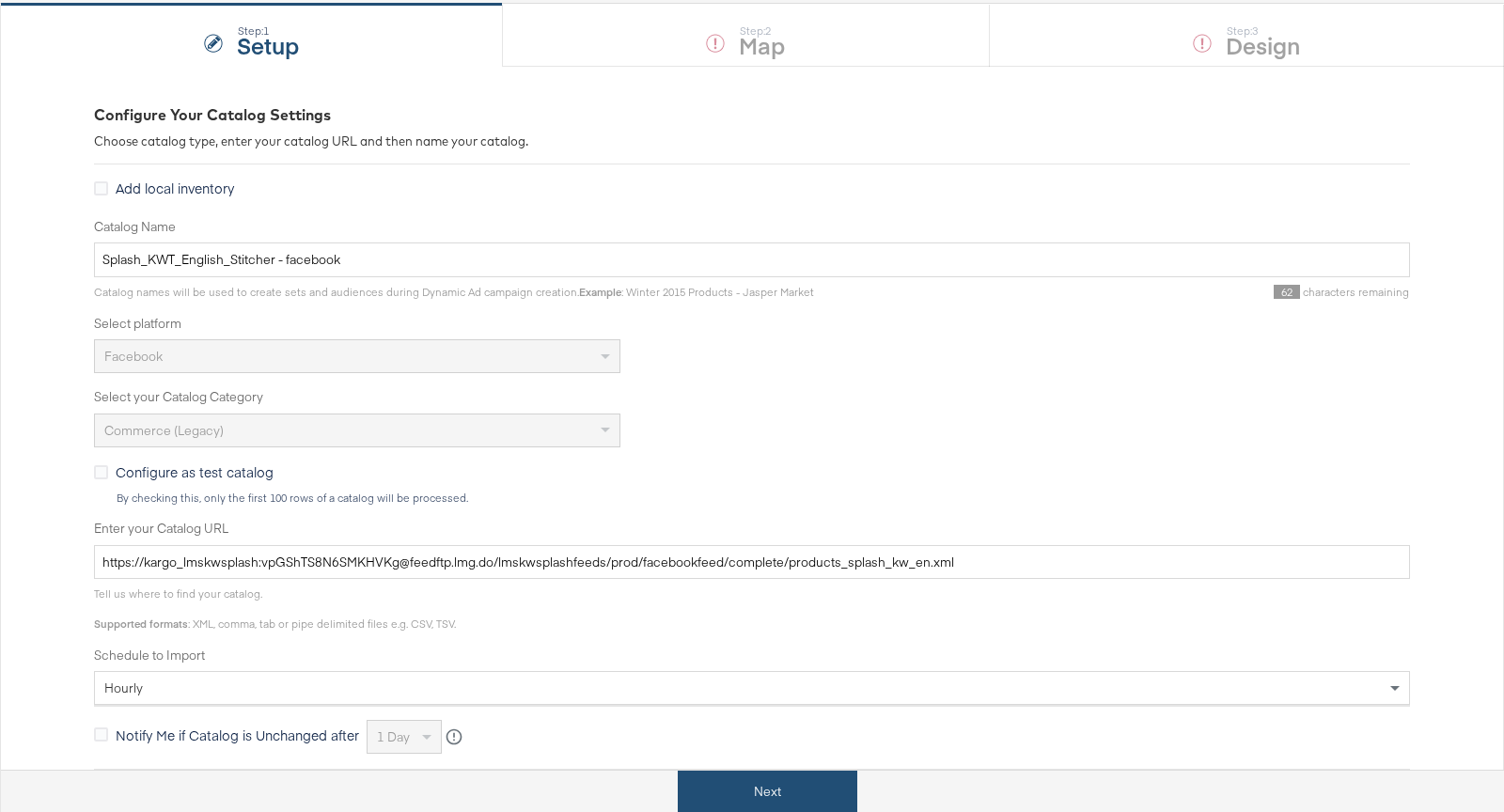 click on "Next" at bounding box center [767, 791] 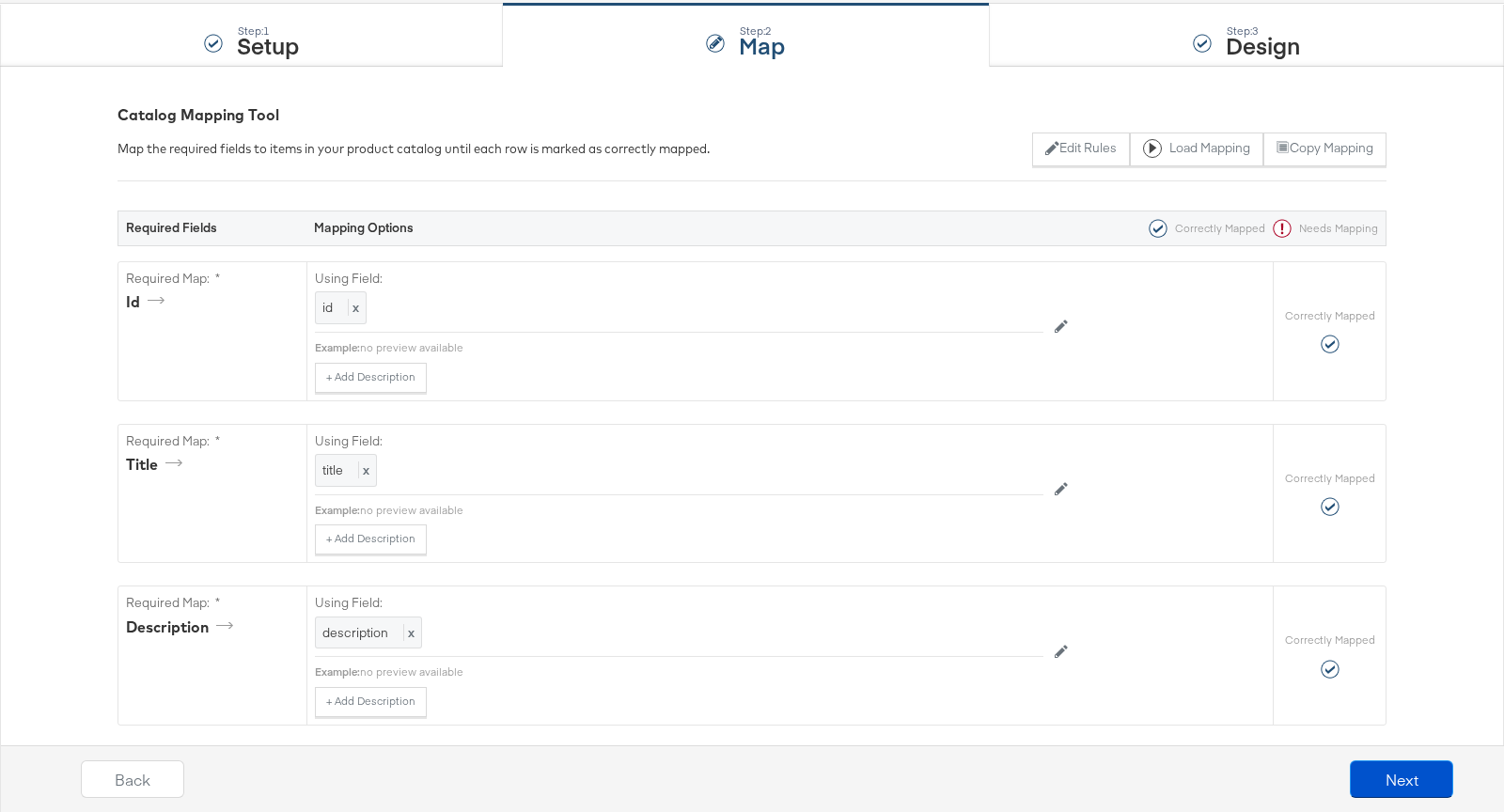 scroll, scrollTop: 0, scrollLeft: 0, axis: both 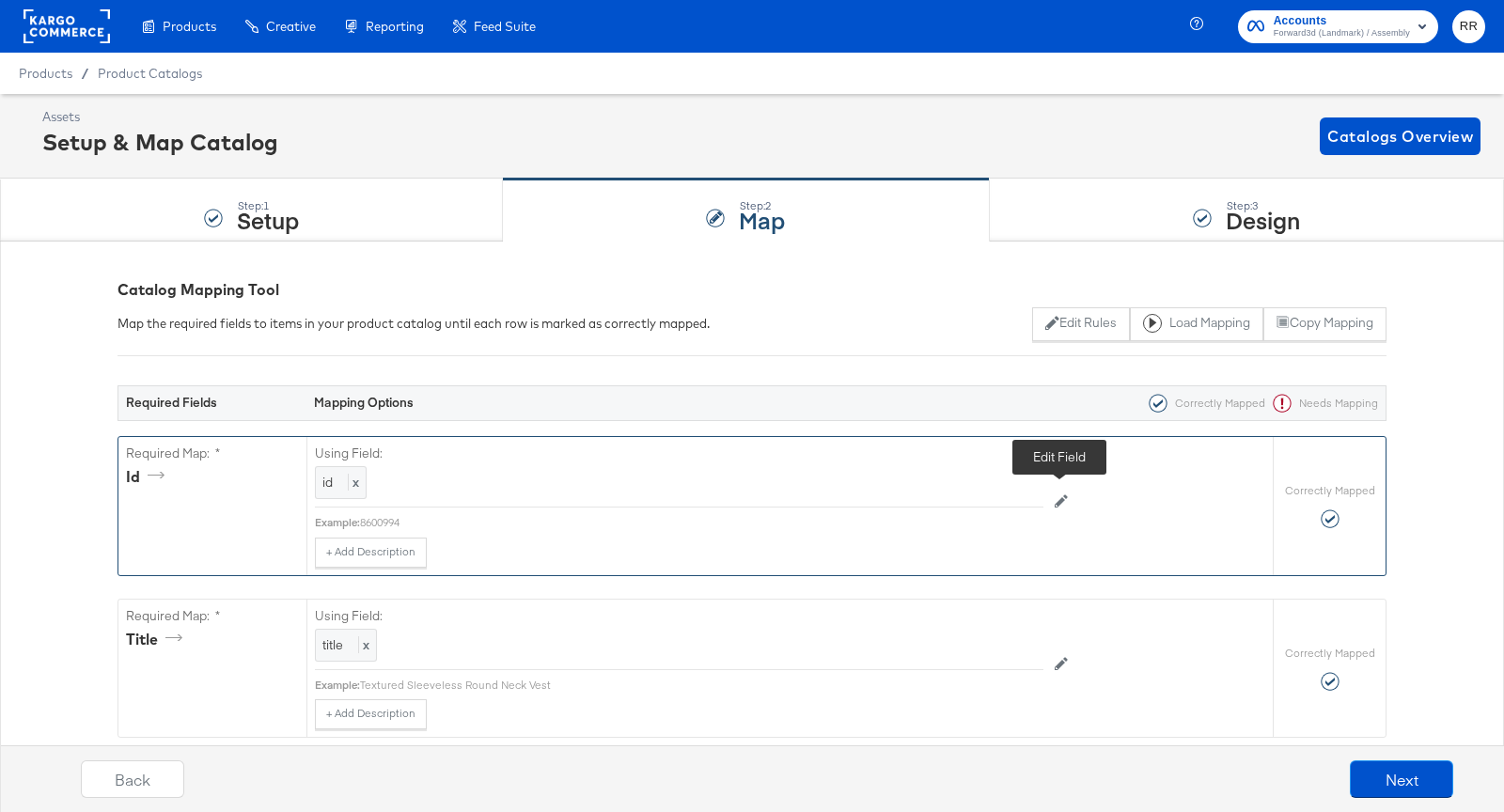 click 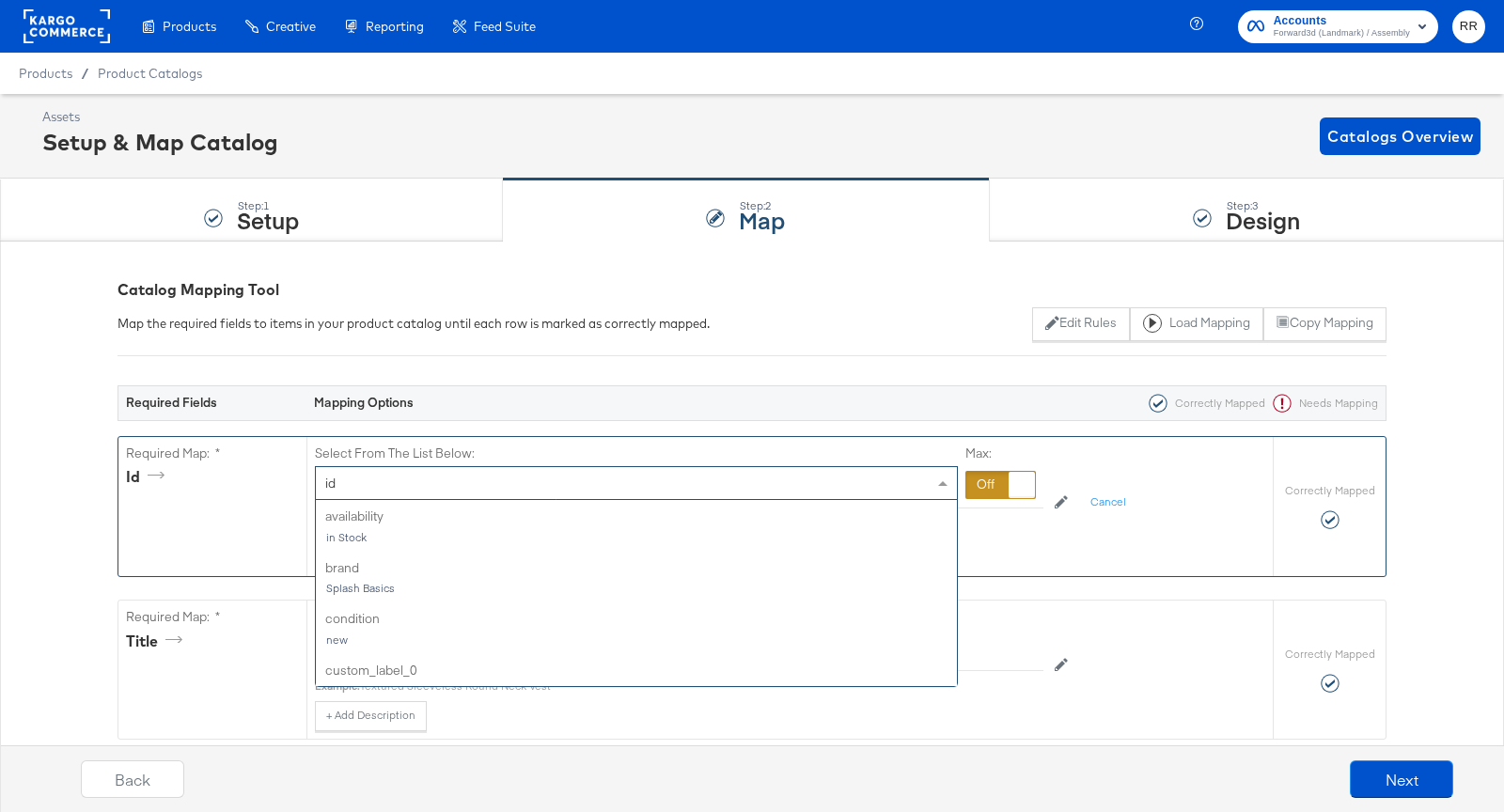 click on "id" at bounding box center [636, 483] 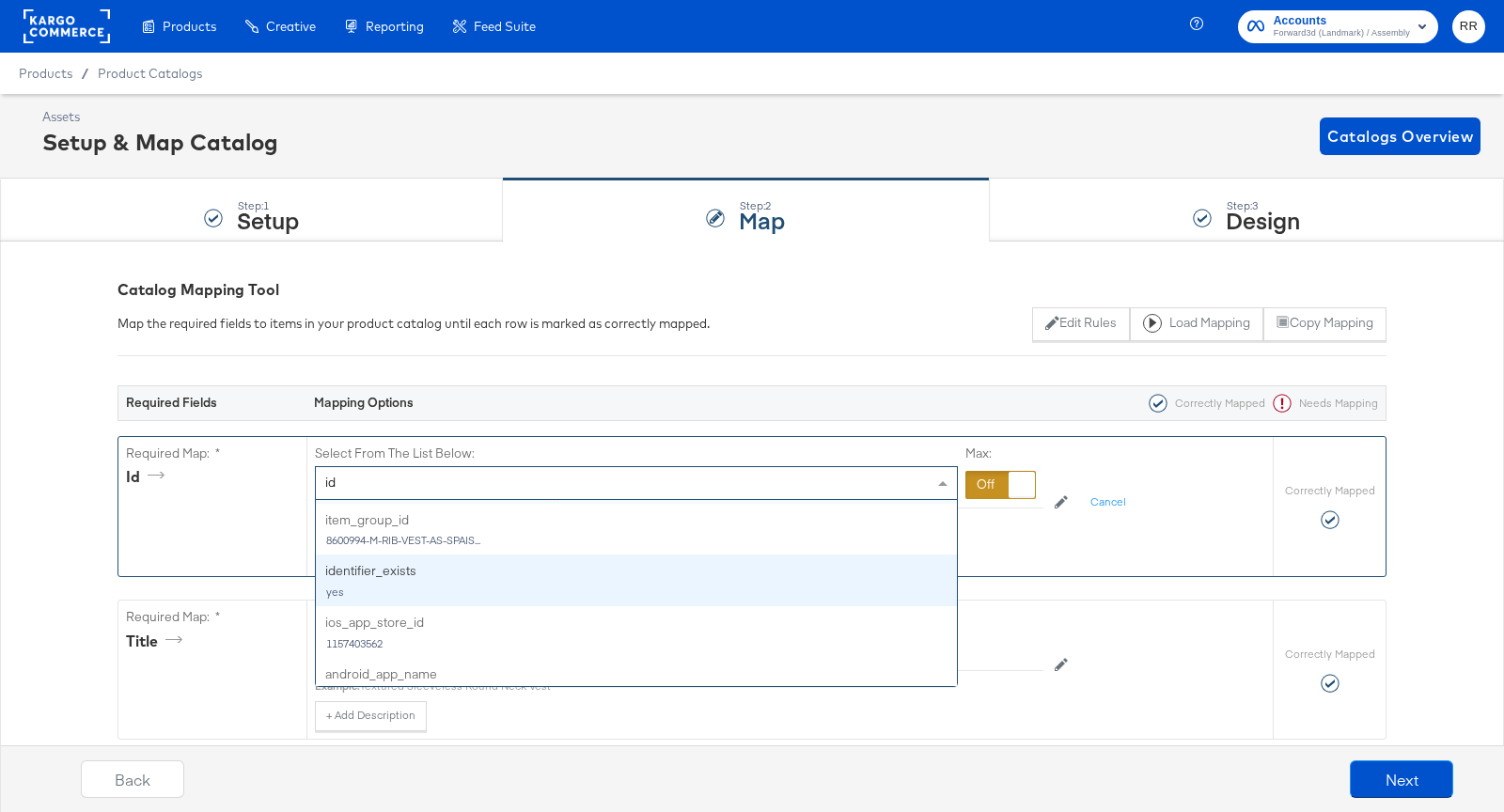 scroll, scrollTop: 0, scrollLeft: 0, axis: both 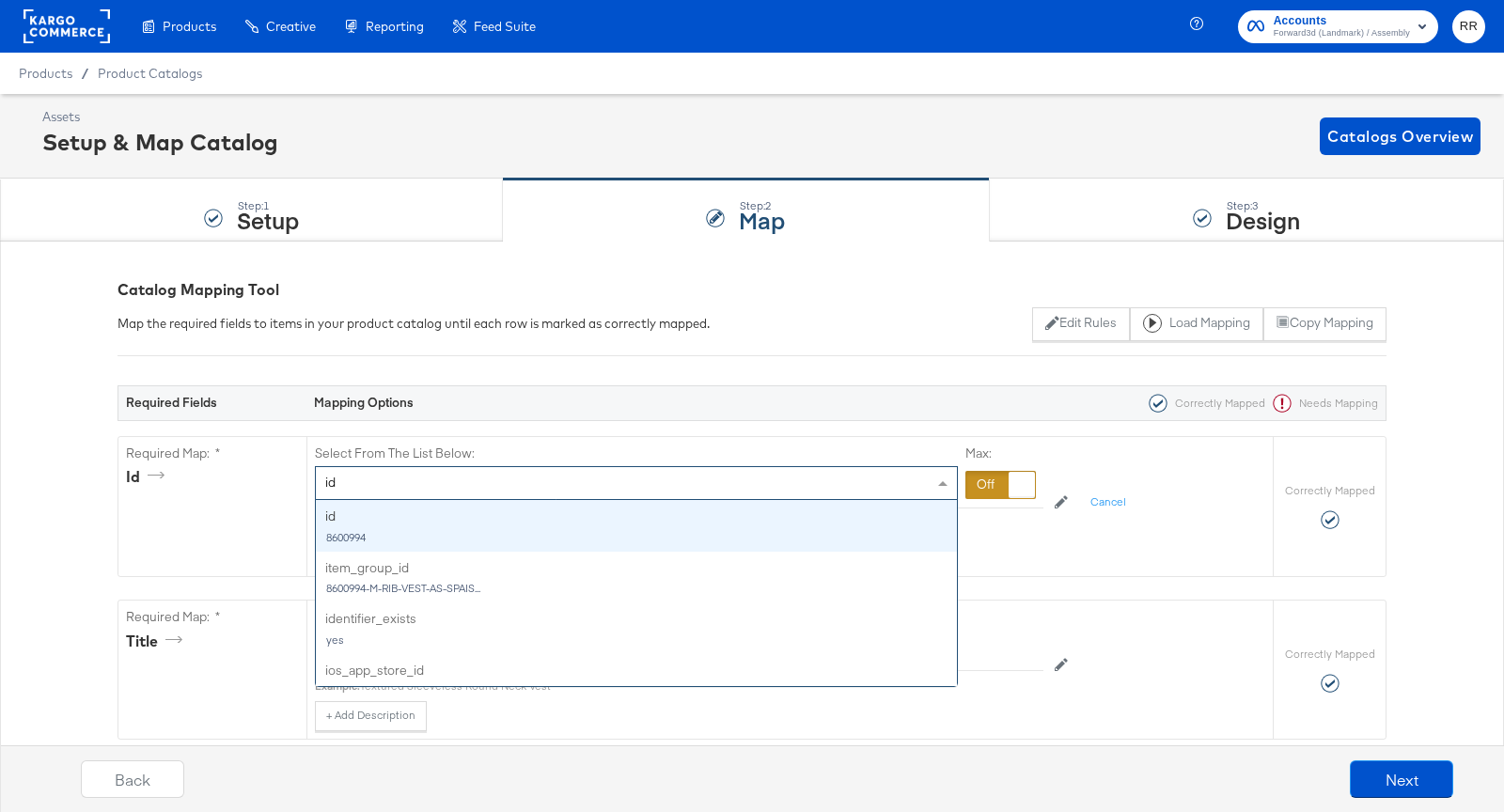 type on "id" 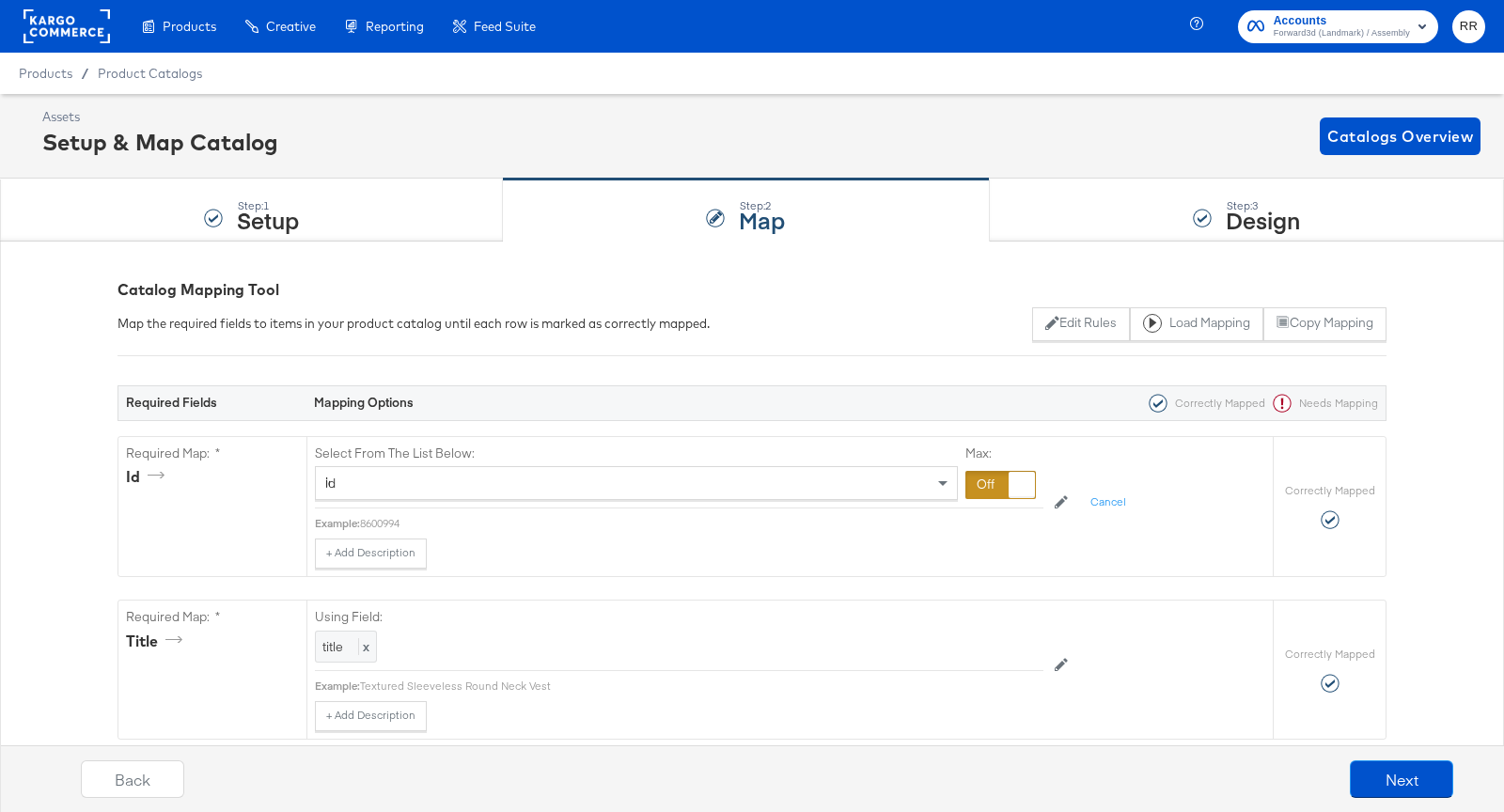 type 